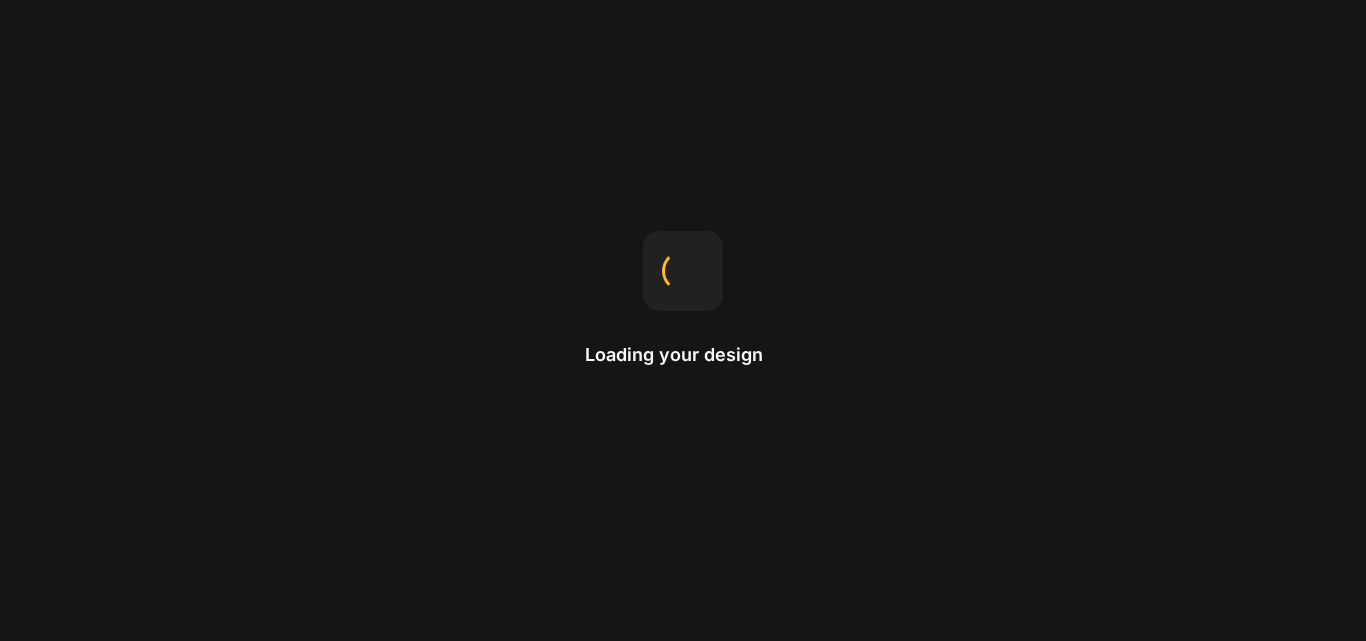 scroll, scrollTop: 0, scrollLeft: 0, axis: both 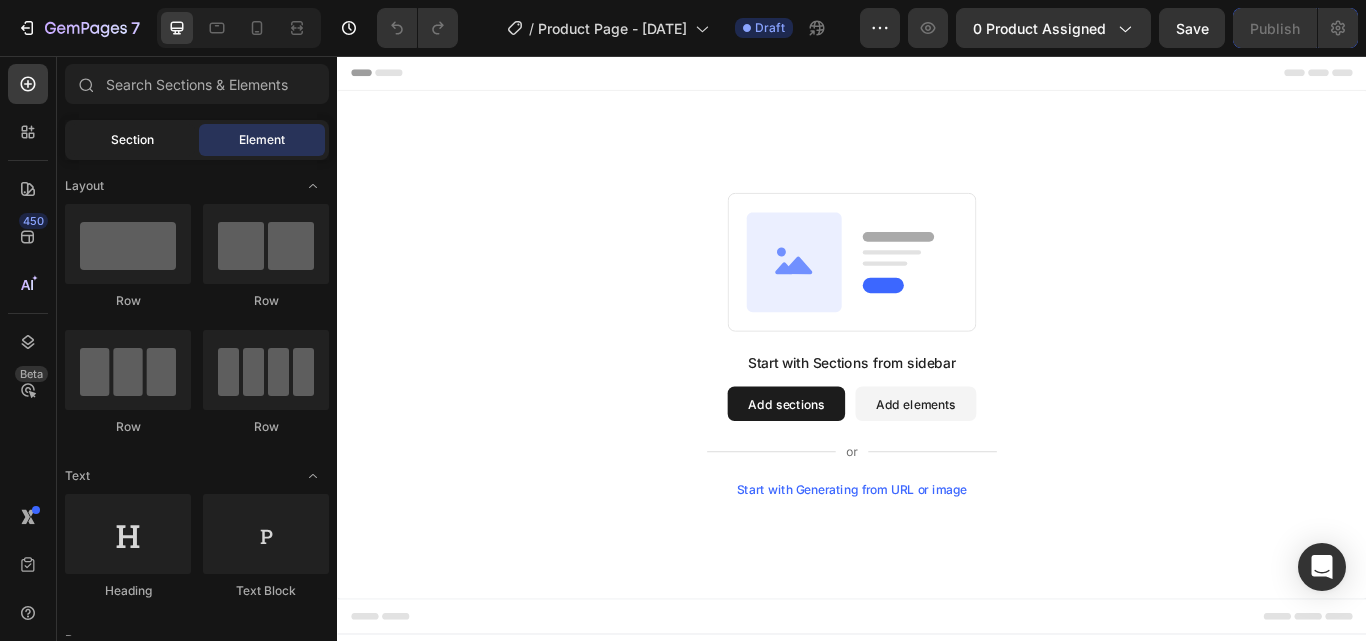 click on "Section" at bounding box center [132, 140] 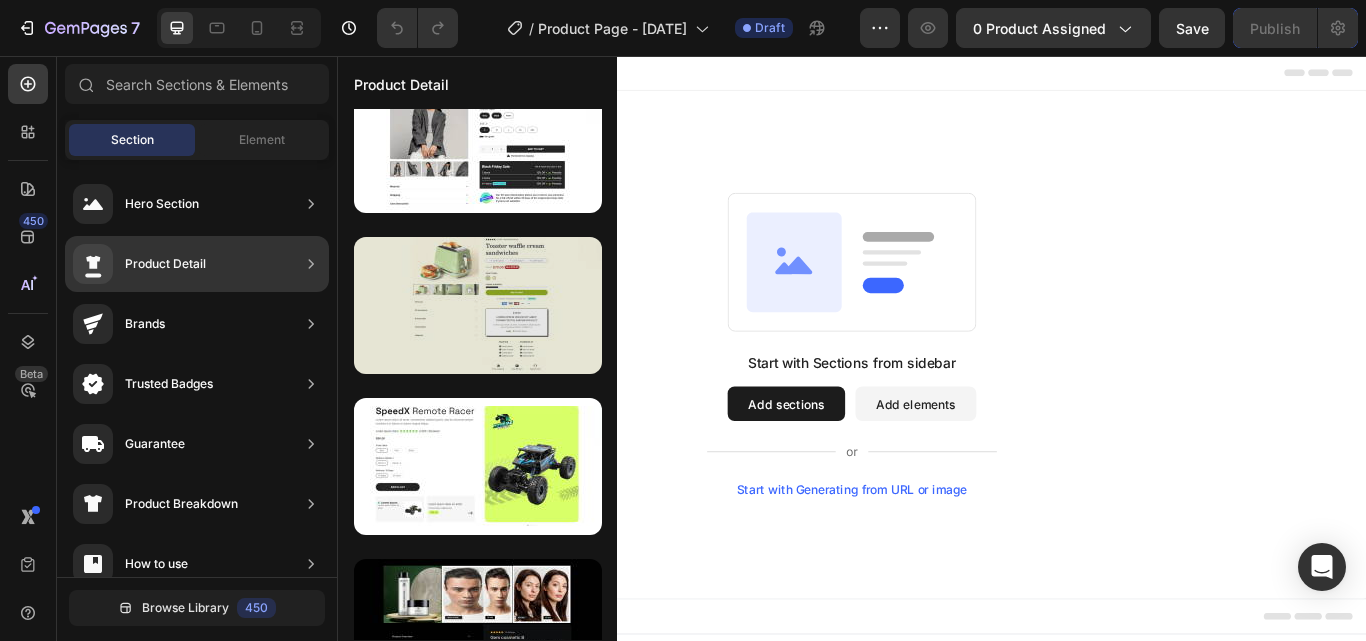 scroll, scrollTop: 0, scrollLeft: 0, axis: both 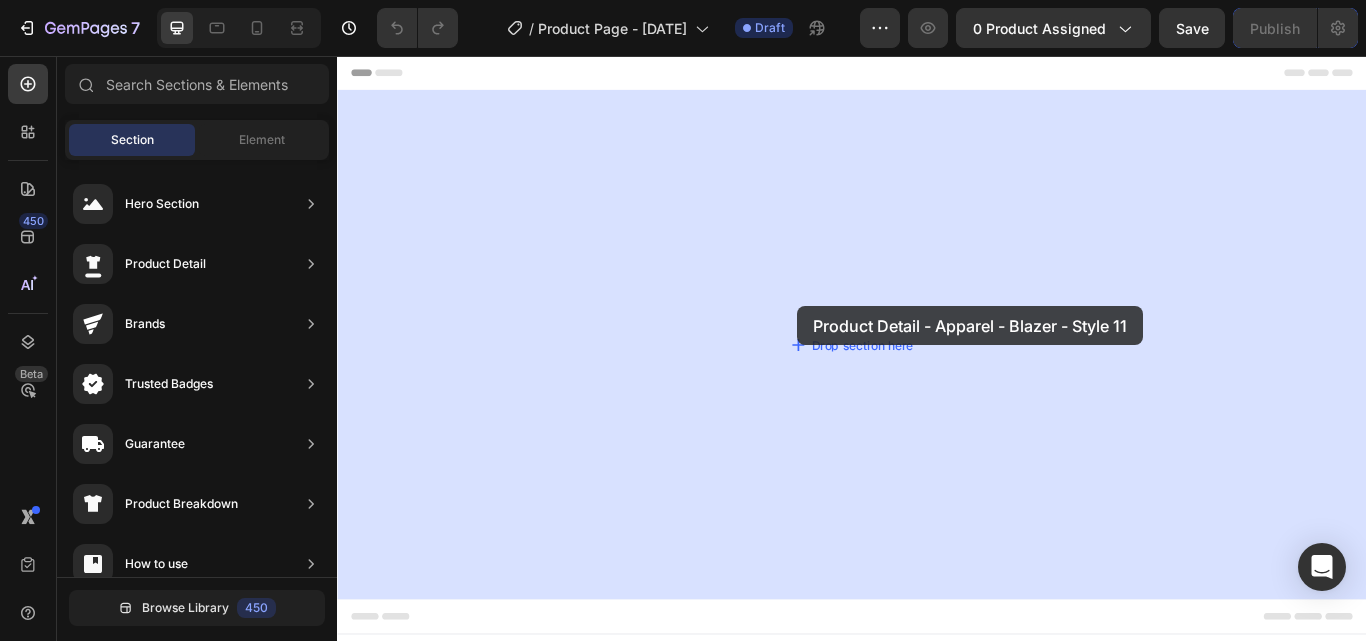 drag, startPoint x: 781, startPoint y: 401, endPoint x: 874, endPoint y: 348, distance: 107.042046 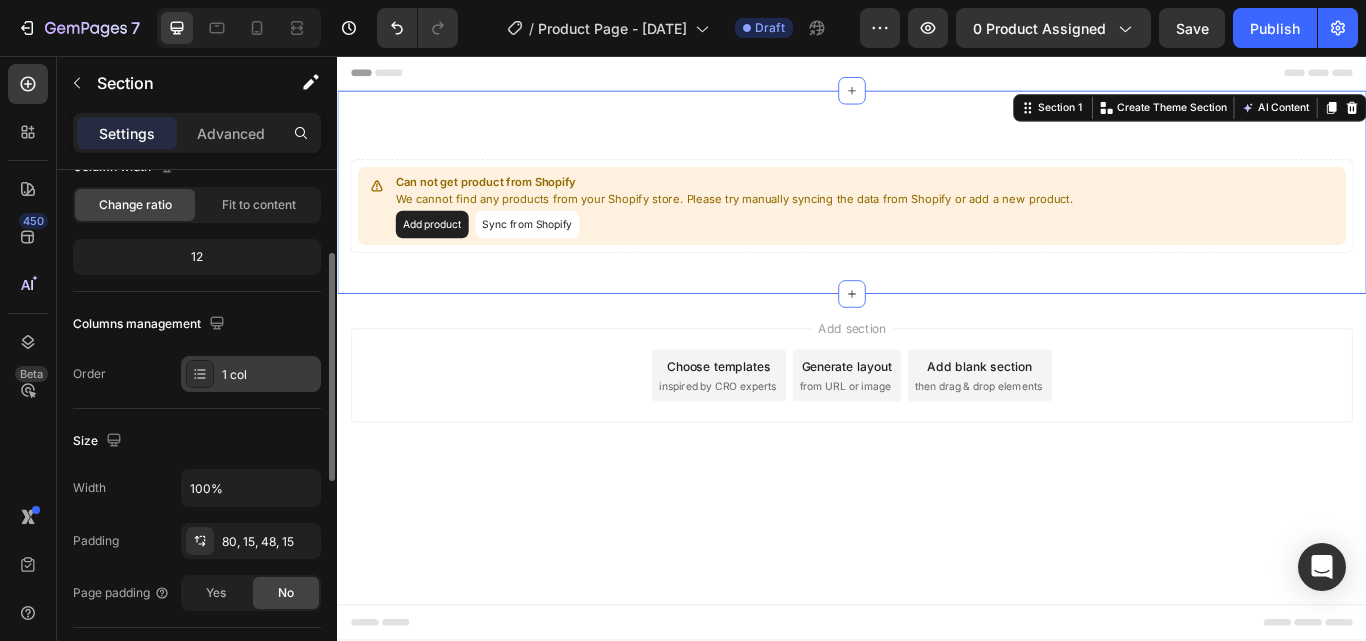 scroll, scrollTop: 0, scrollLeft: 0, axis: both 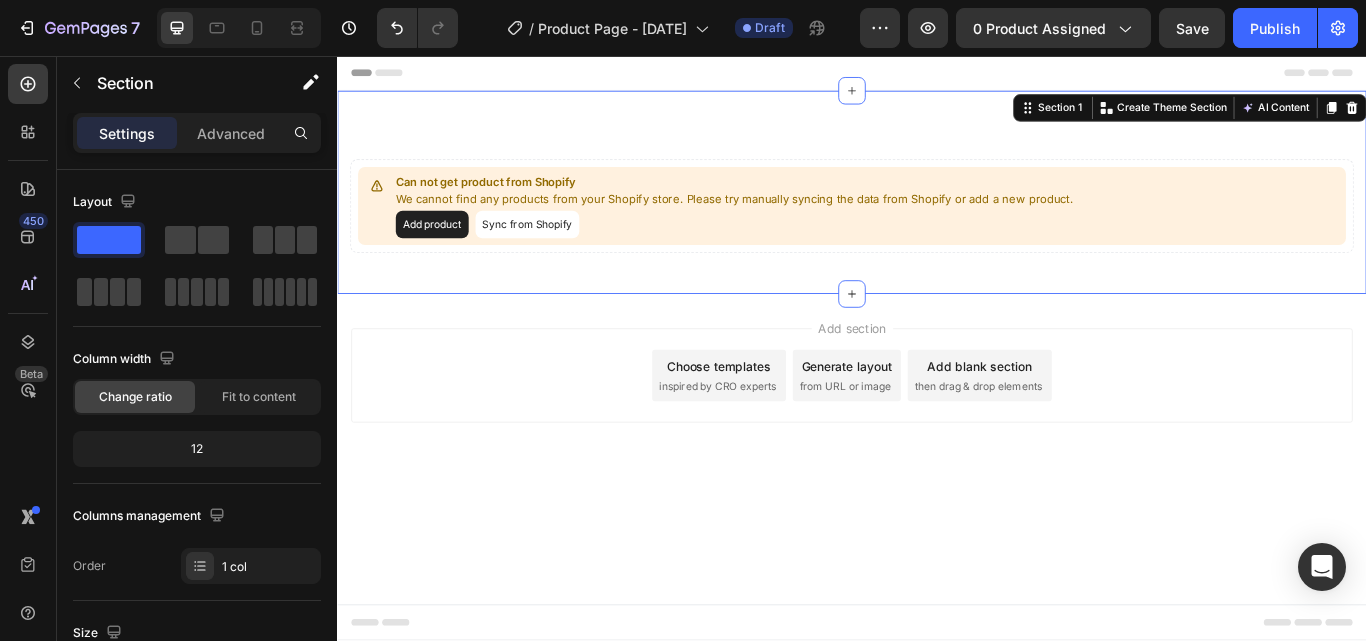 click on "Can not get product from Shopify We cannot find any products from your Shopify store. Please try manually syncing the data from Shopify or add a new product.   Add product Sync from Shopify Product Section 1   You can create reusable sections Create Theme Section AI Content Write with GemAI What would you like to describe here? Tone and Voice Persuasive Product Show more Generate" at bounding box center [937, 215] 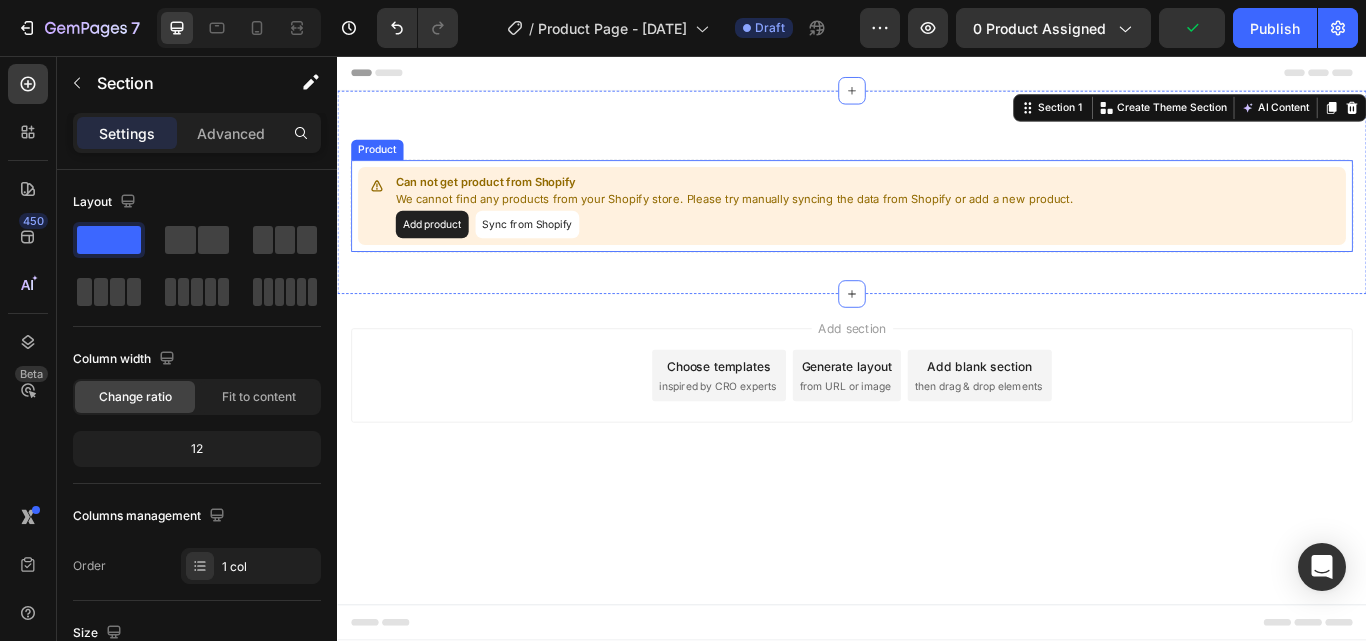 click on "Add product" at bounding box center [447, 253] 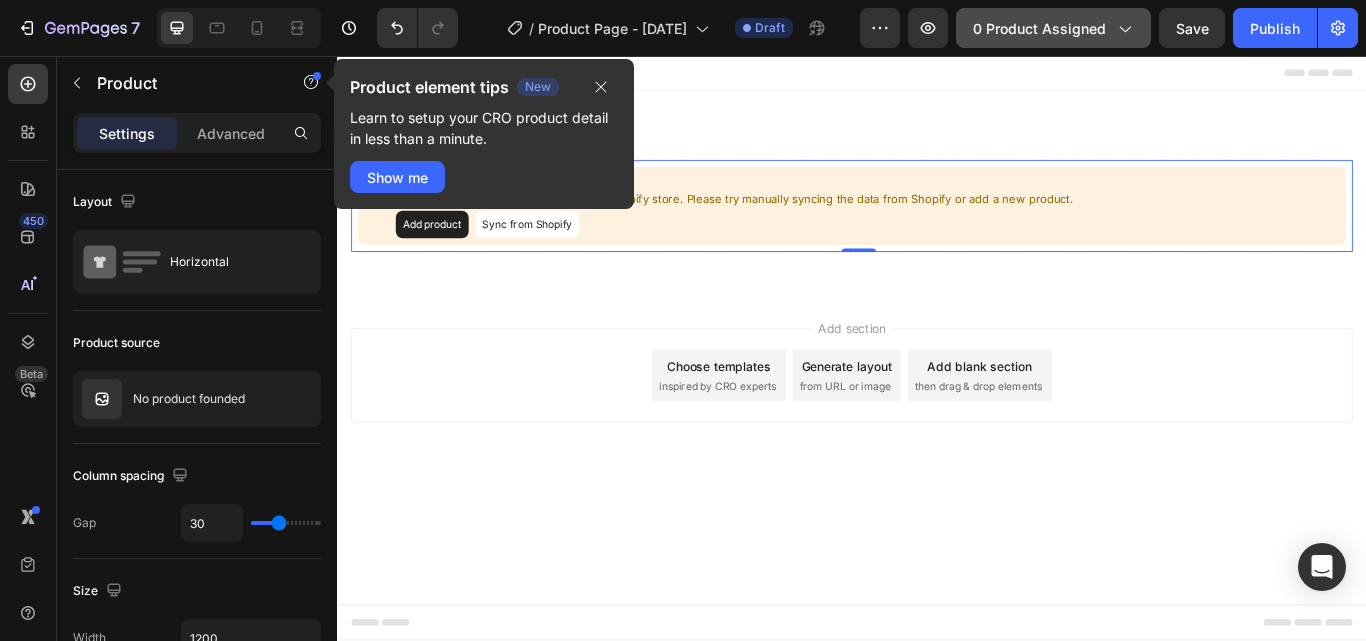 click on "0 product assigned" 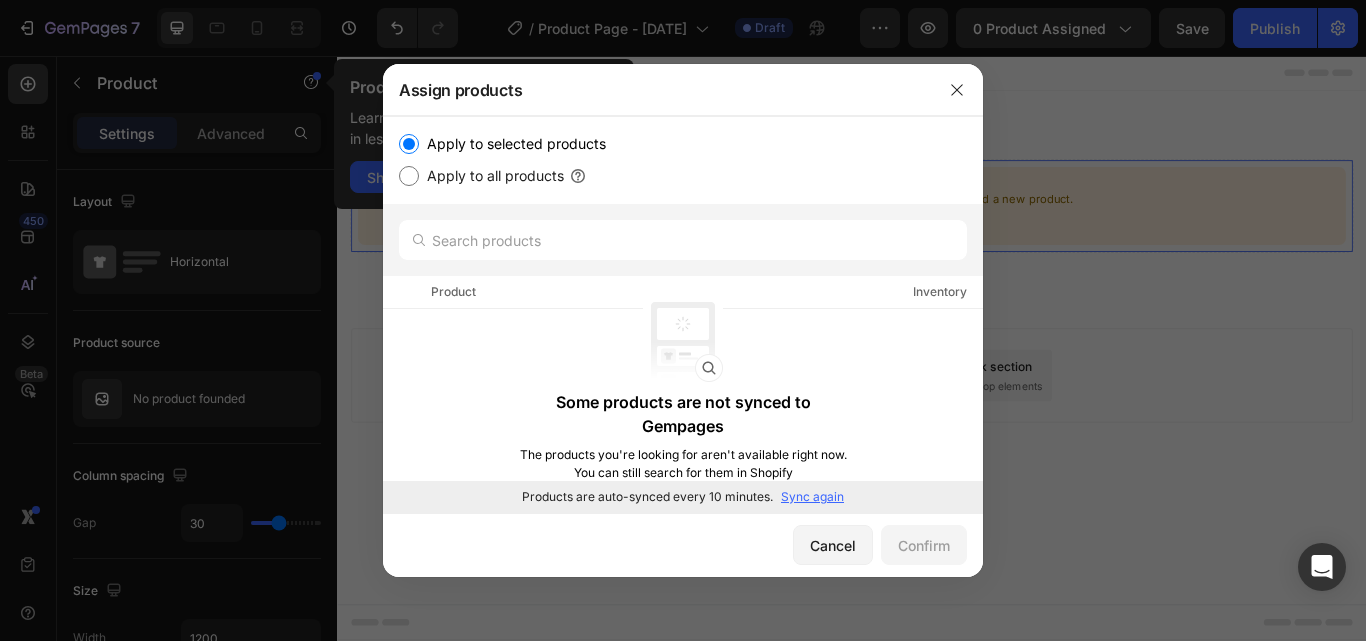 click on "Products are auto-synced every 10 minutes. Sync again" 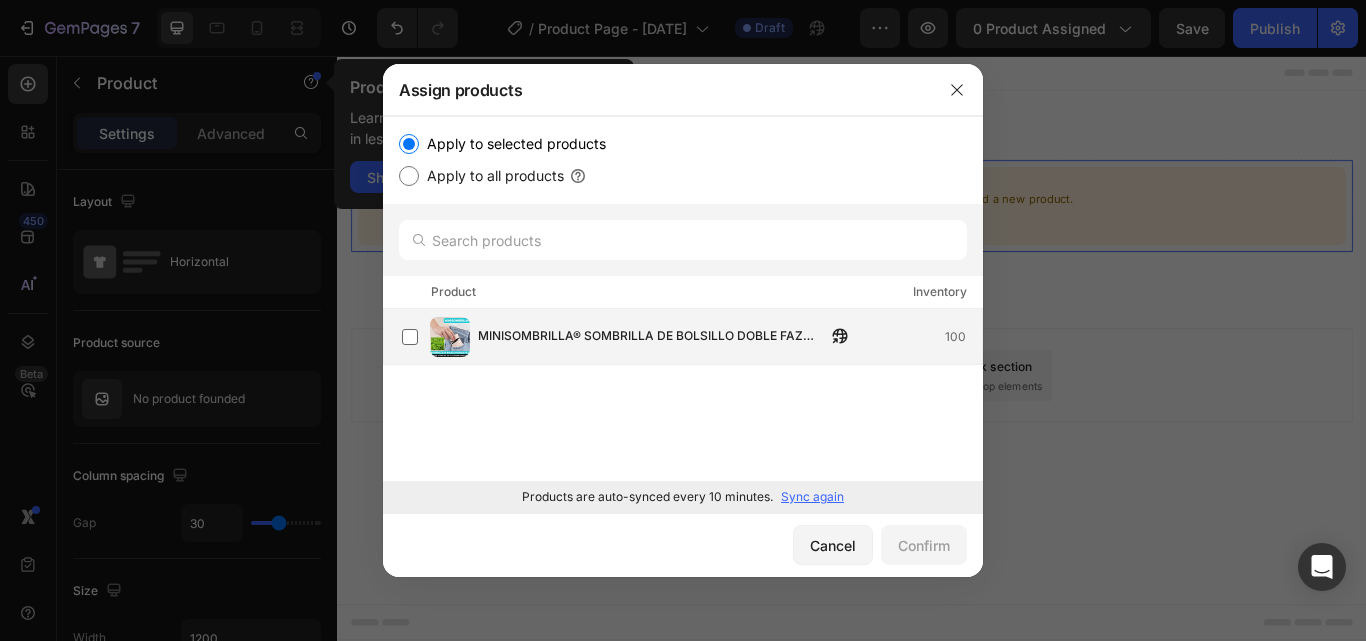 click on "MINISOMBRILLA® SOMBRILLA DE BOLSILLO DOBLE FAZ COMPACTA Y RESISTENTE" at bounding box center [652, 337] 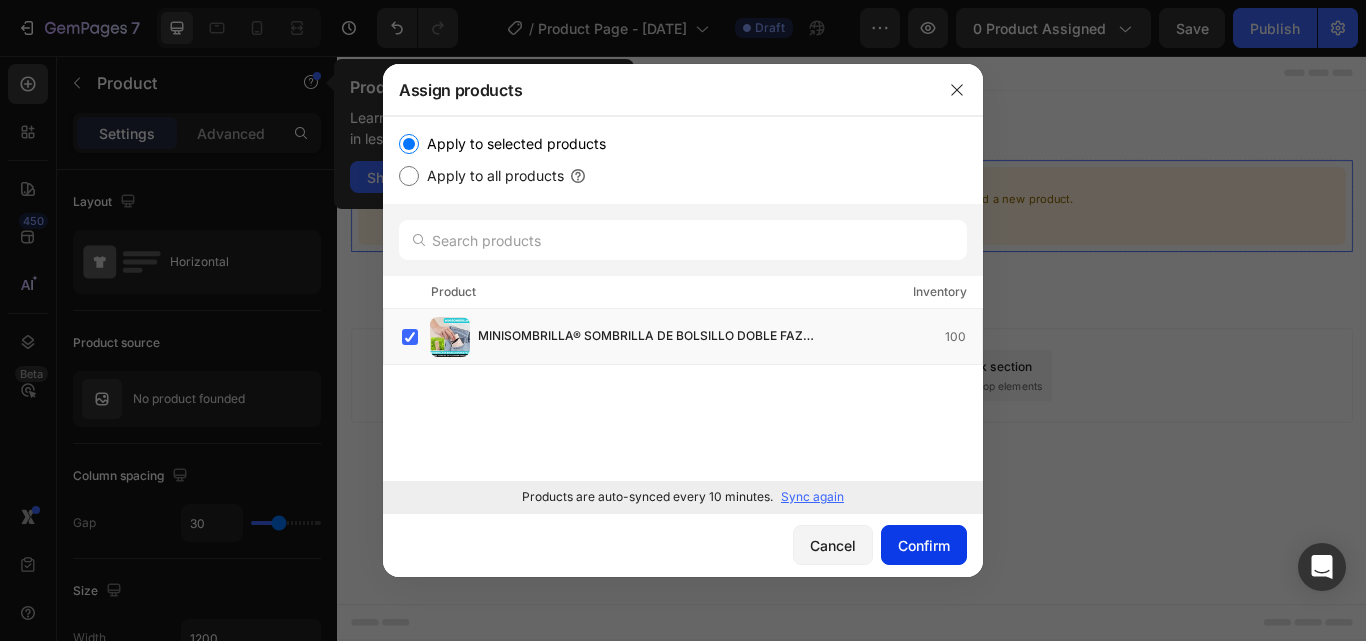 click on "Confirm" 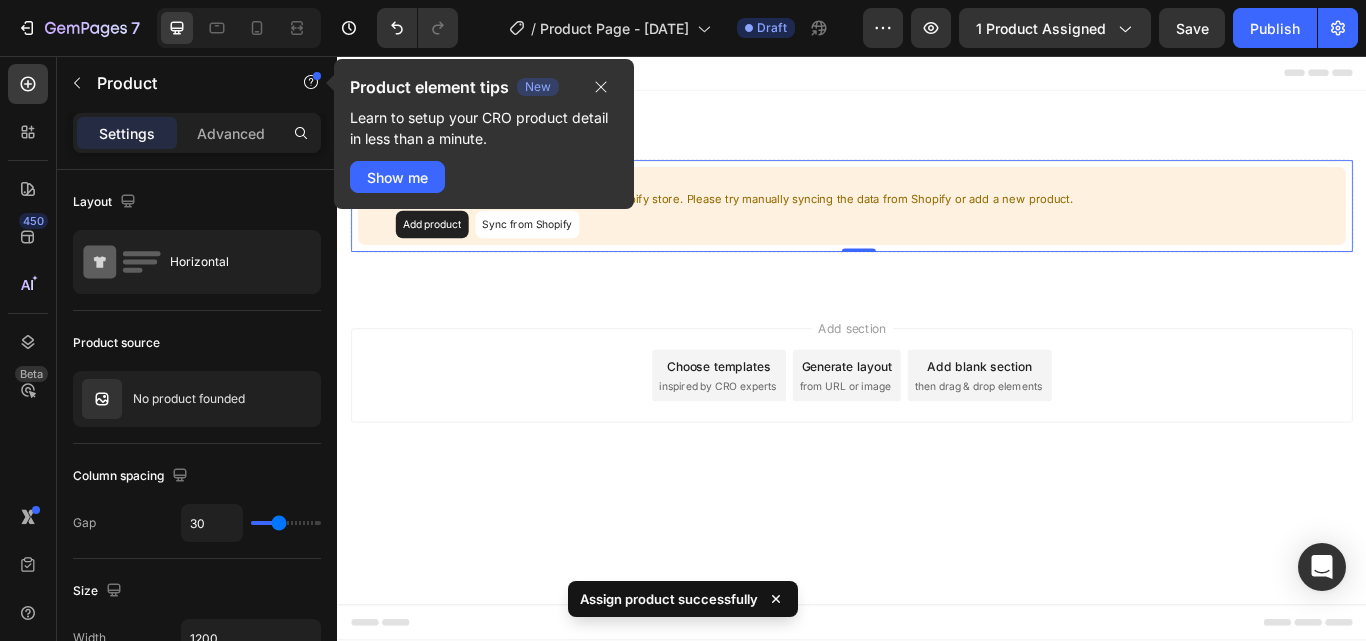 click on "Add section Choose templates inspired by CRO experts Generate layout from URL or image Add blank section then drag & drop elements" at bounding box center [937, 429] 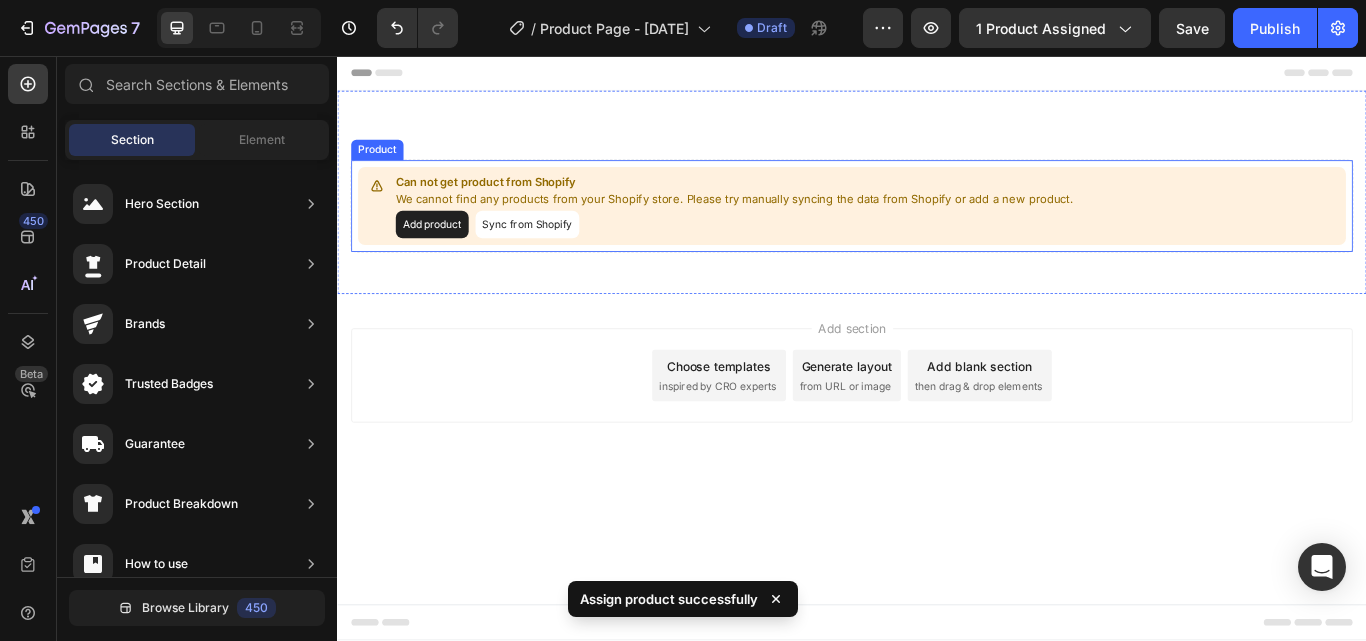 click on "Add product Sync from Shopify" at bounding box center (800, 253) 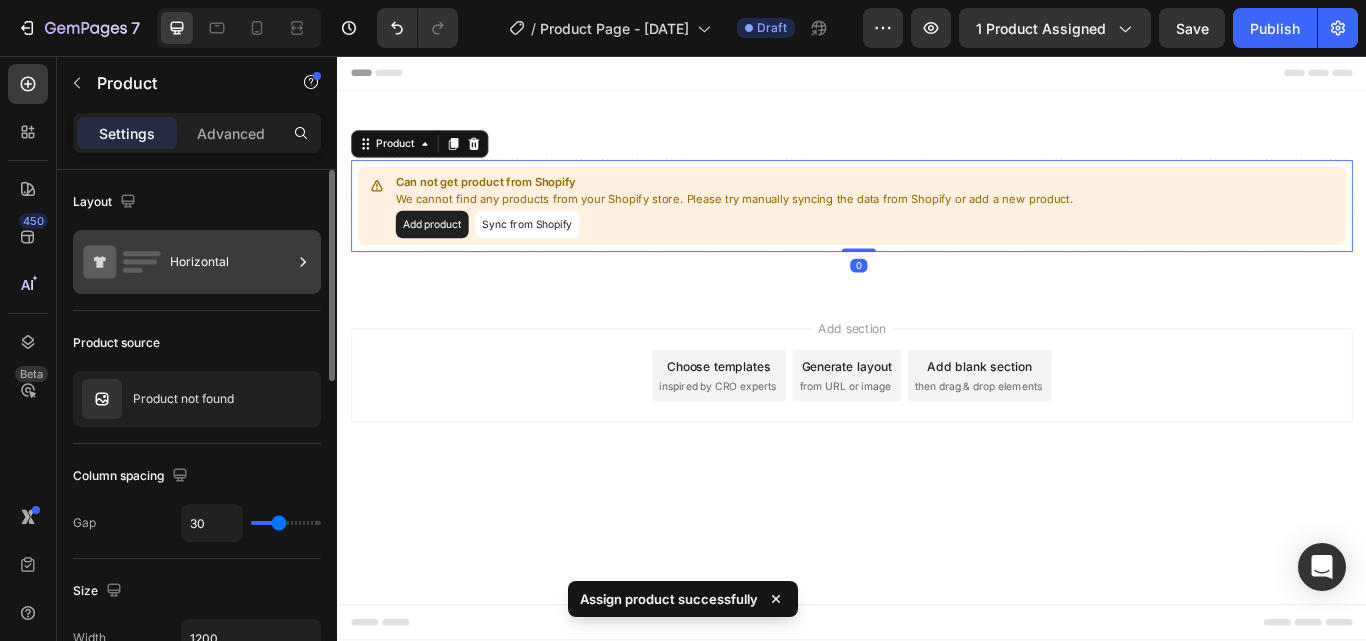 click on "Horizontal" at bounding box center [197, 262] 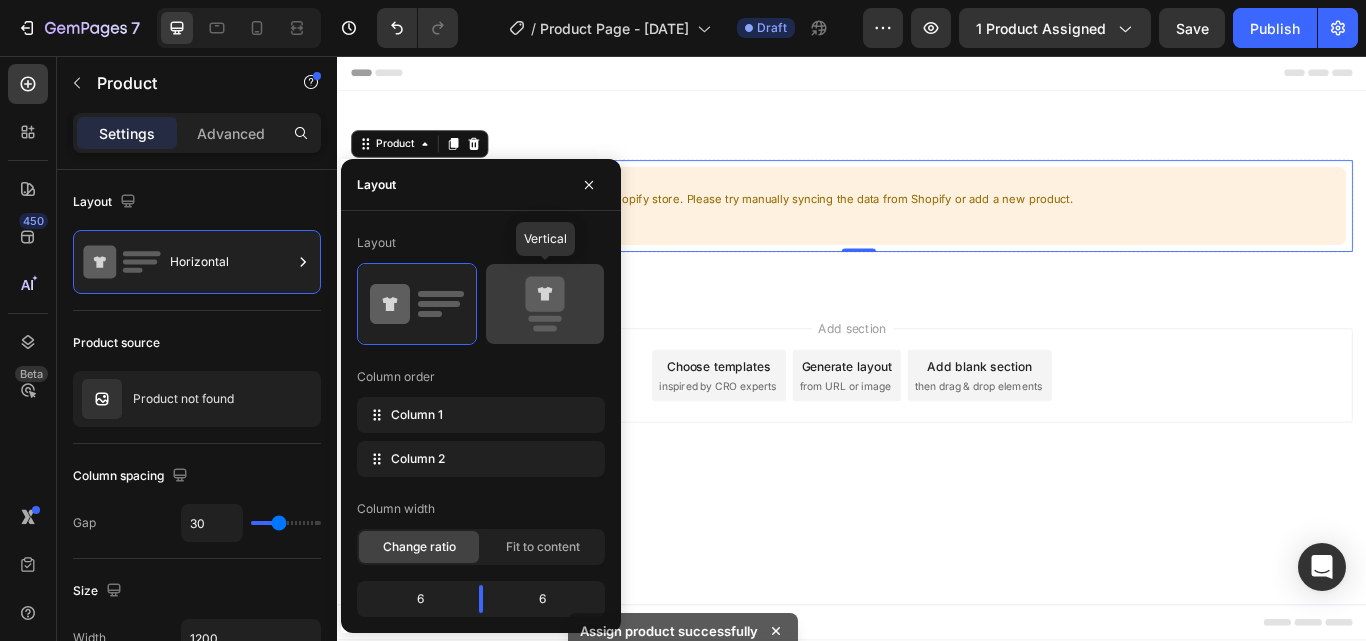drag, startPoint x: 567, startPoint y: 328, endPoint x: 372, endPoint y: 284, distance: 199.90248 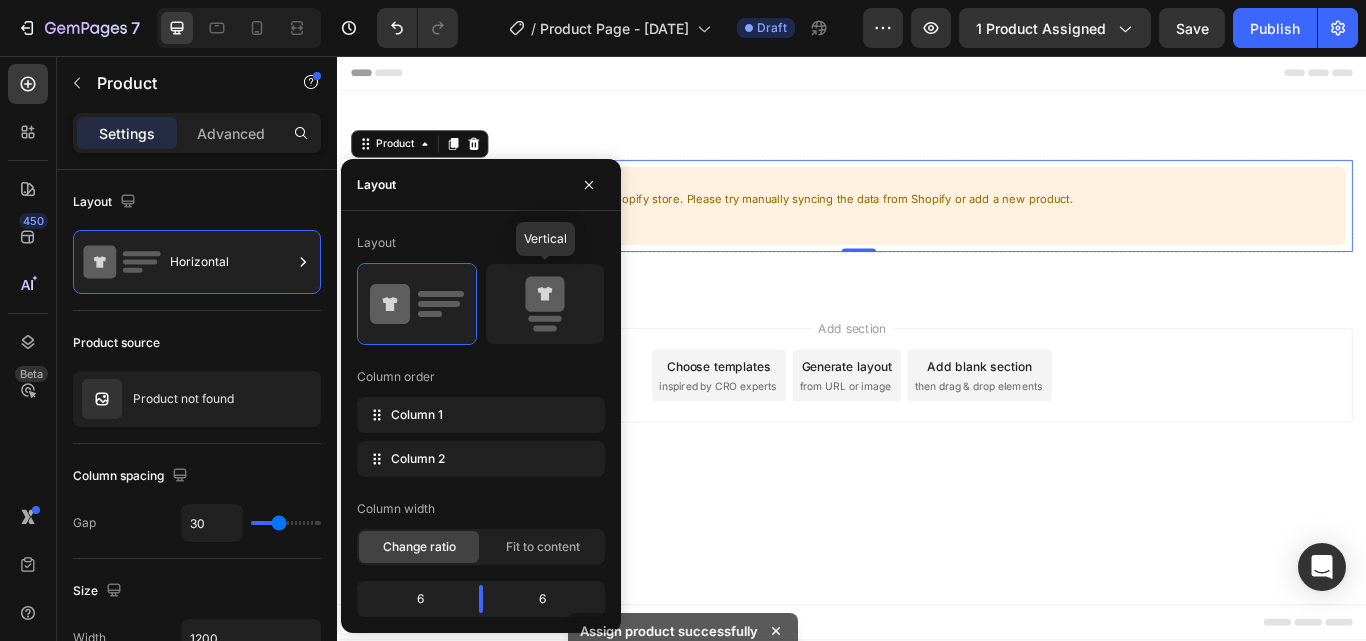 type on "0" 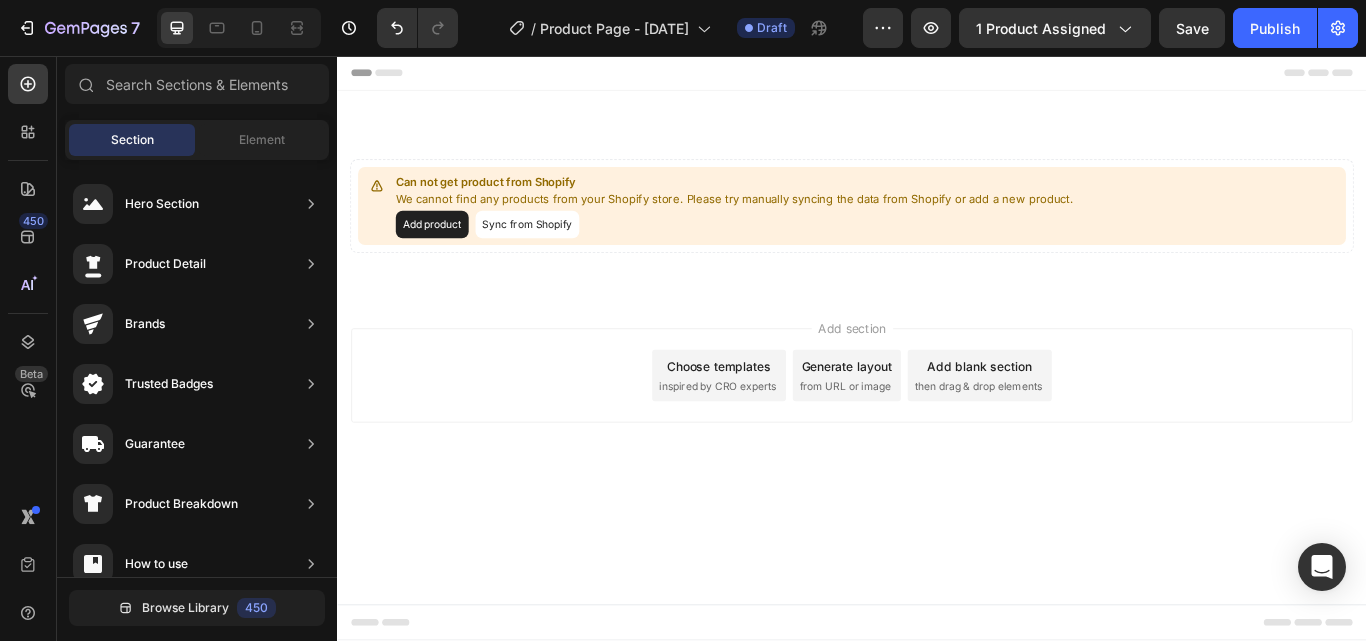 click on "Add section Choose templates inspired by CRO experts Generate layout from URL or image Add blank section then drag & drop elements" at bounding box center [937, 457] 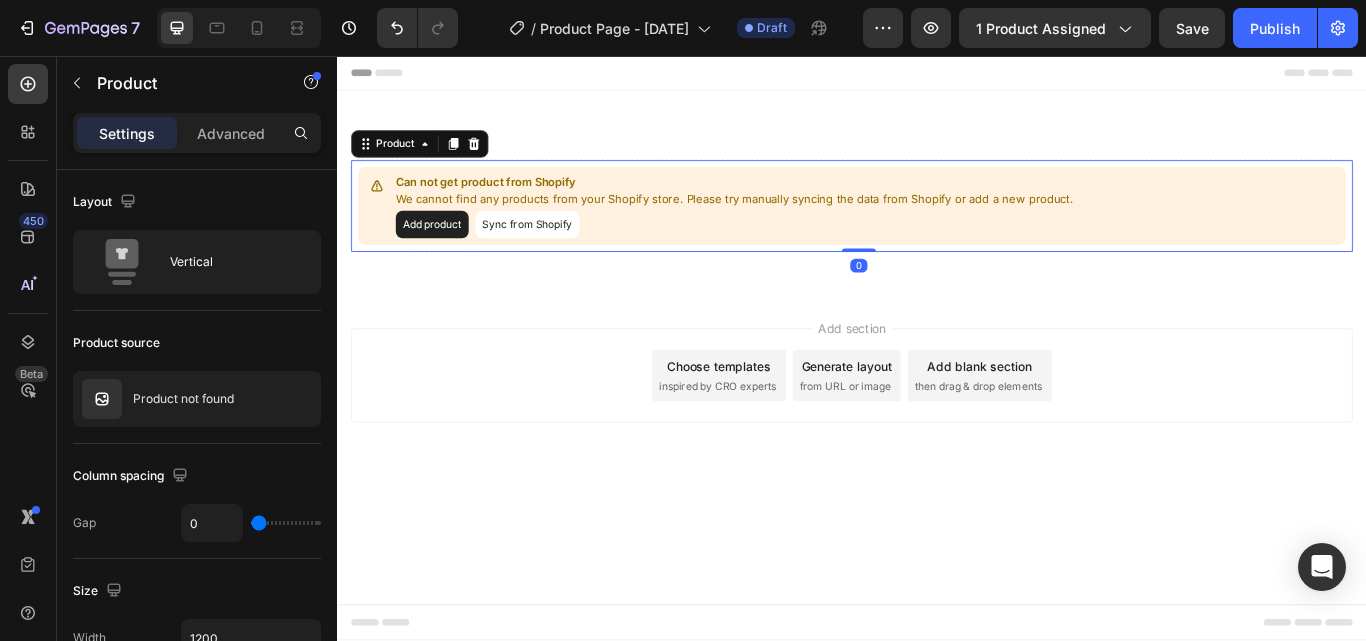 click on "Can not get product from Shopify We cannot find any products from your Shopify store. Please try manually syncing the data from Shopify or add a new product.   Add product Sync from Shopify Product   0" at bounding box center [937, 231] 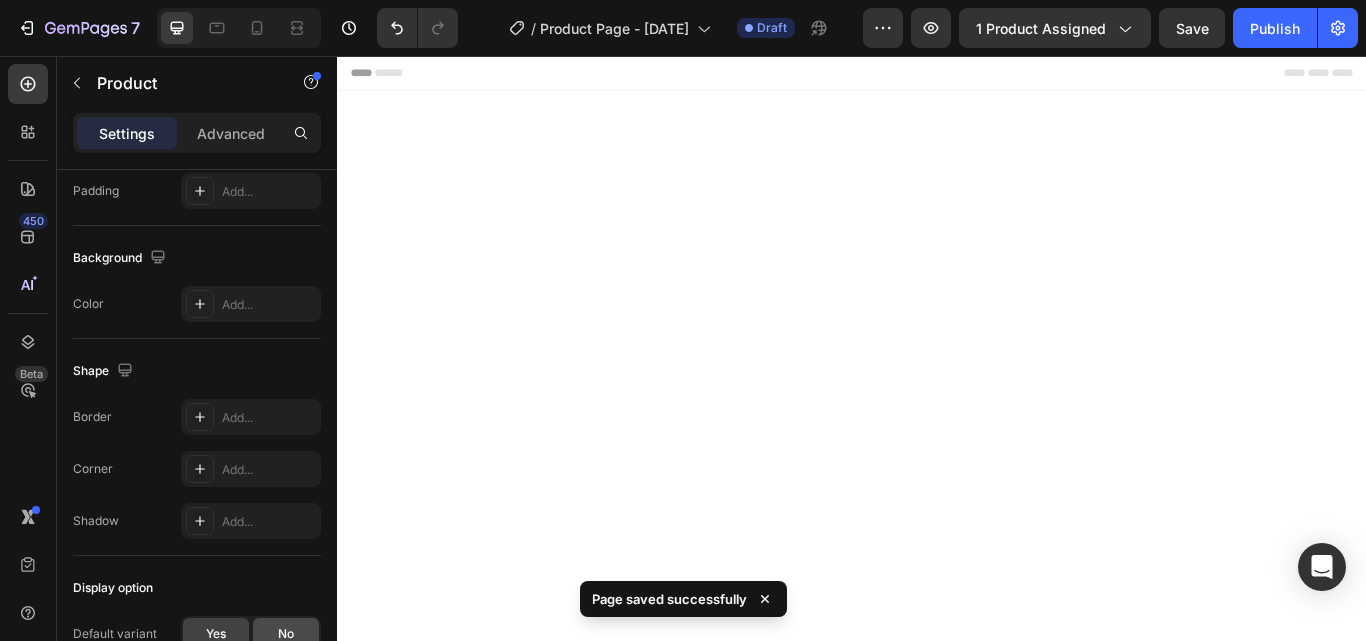 scroll, scrollTop: 711, scrollLeft: 0, axis: vertical 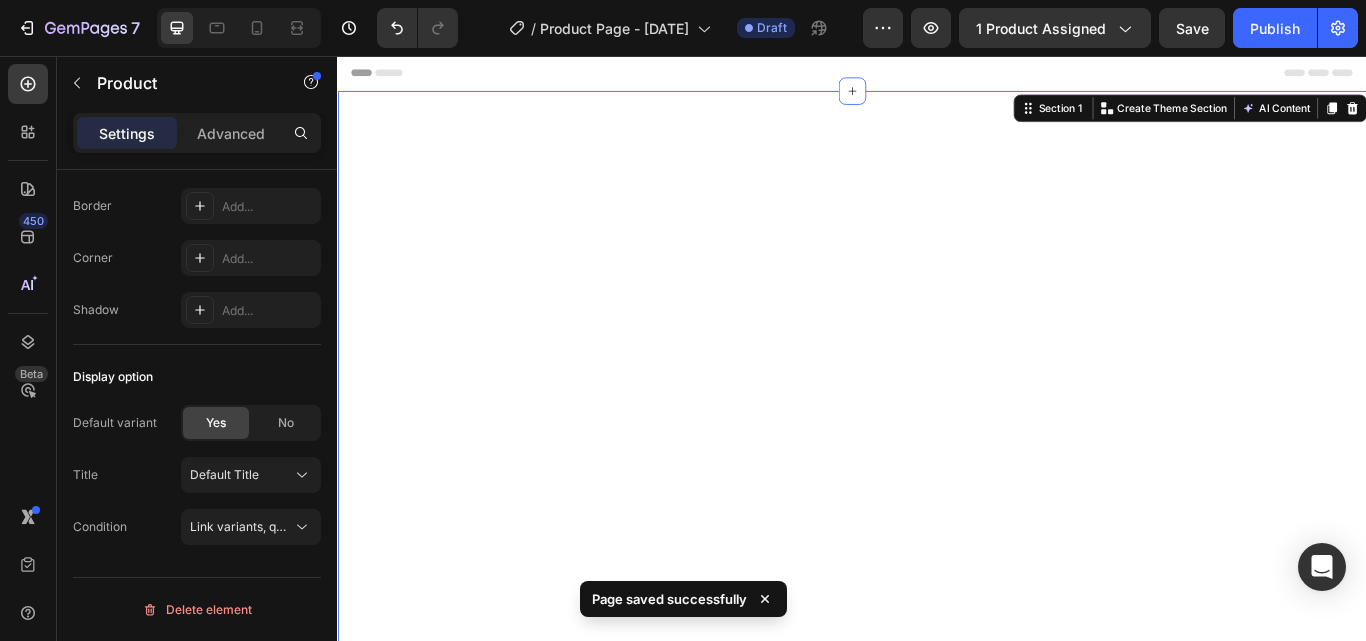 click on "Product Images
Material
Shipping
Care instruction Accordion Icon Icon Icon Icon Icon Icon List 2,500+ Verified Reviews! Text Block Row 45% off Product Badge MINISOMBRILLA® SOMBRILLA DE BOLSILLO DOBLE FAZ COMPACTA Y RESISTENTE Product Title Icon Icon Icon Icon Icon Icon List 2,500+ Verified Reviews! Text Block Row 79,900 Product Price Product Price 145,900 Product Price Product Price 45% off Product Badge Row Setup options like colors, sizes with product variant.       Add new variant   or   sync data Product Variants & Swatches Setup options like colors, sizes with product variant.       Add new variant   or   sync data Product Variants & Swatches
Icon Size guide Text Block Row
1
Product Quantity Row Add to cart Add to Cart
Icon Worldwide free shipping Text Block Row Row Black Friday Sale Text Block Mix & match any color or size Text Block Row 2 items Text Block 15% Off + 🚛 Freeship Text Block Row 3 items Text Block Row" at bounding box center (937, 1350) 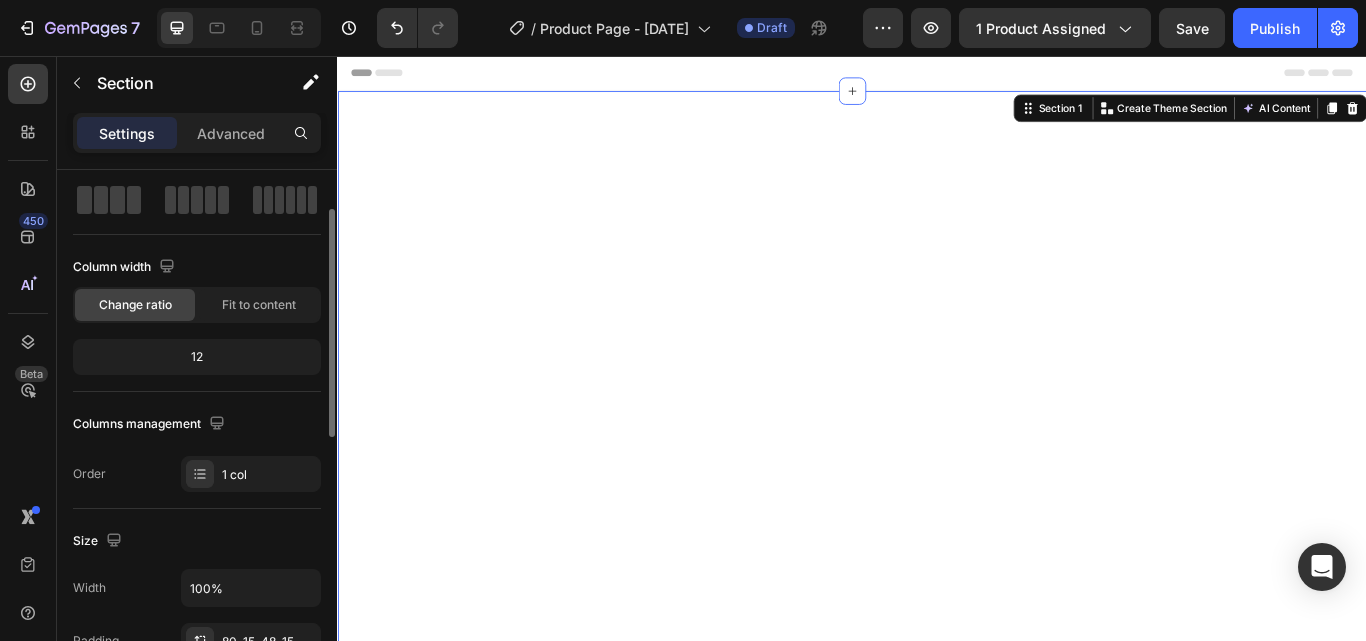 scroll, scrollTop: 0, scrollLeft: 0, axis: both 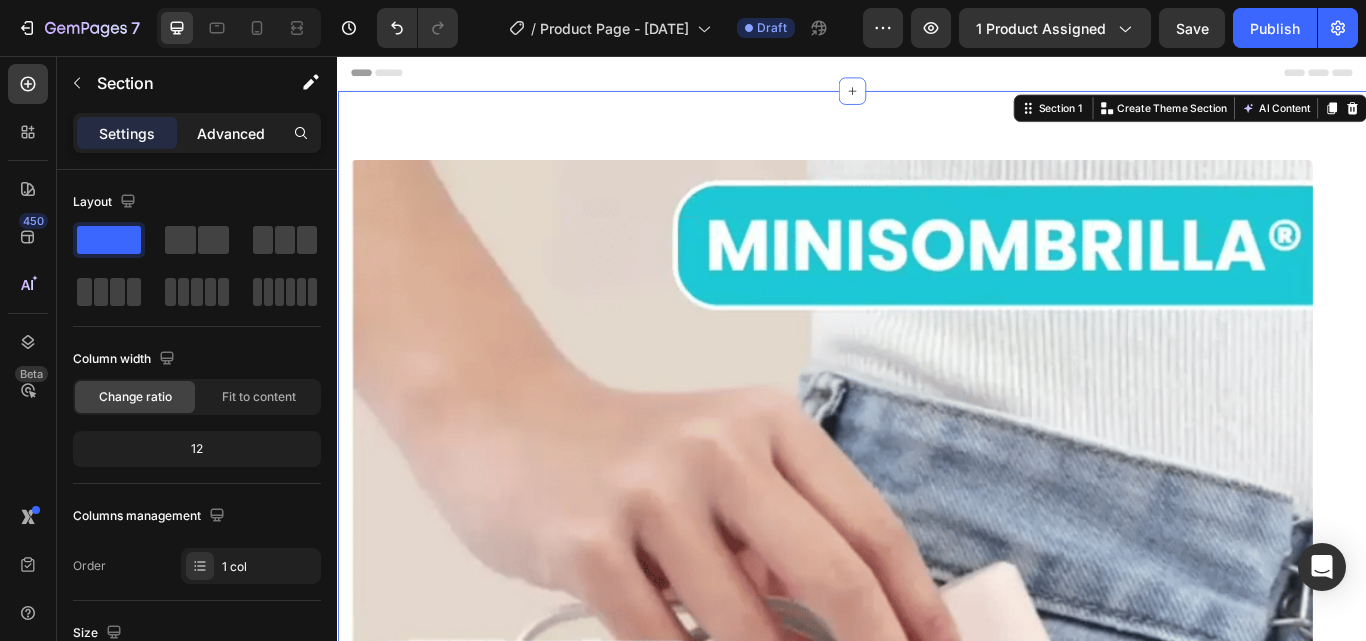 click on "Advanced" at bounding box center (231, 133) 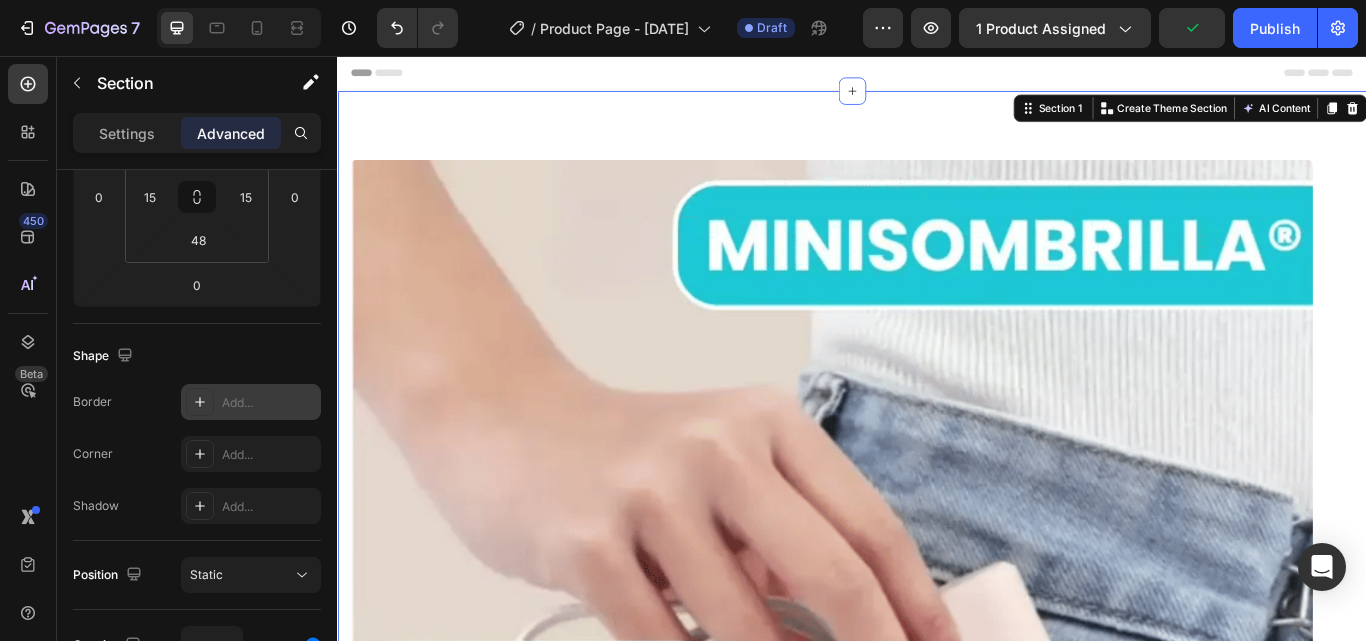 scroll, scrollTop: 0, scrollLeft: 0, axis: both 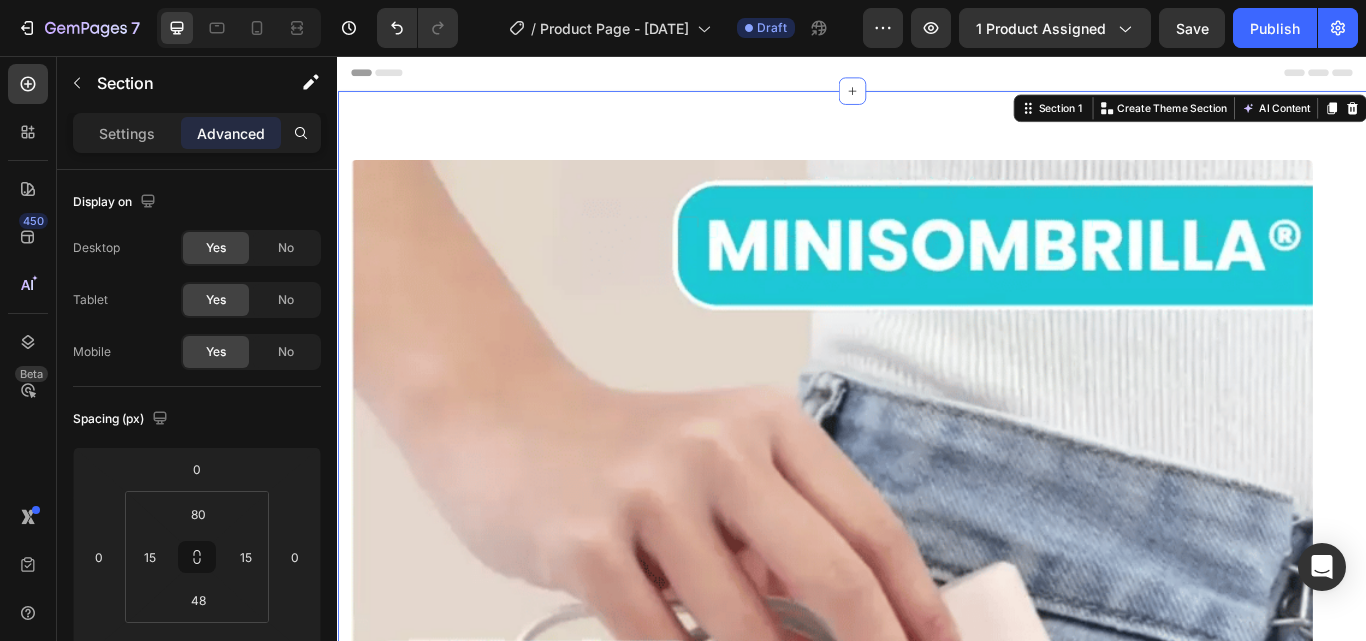 click on "Settings Advanced" at bounding box center (197, 133) 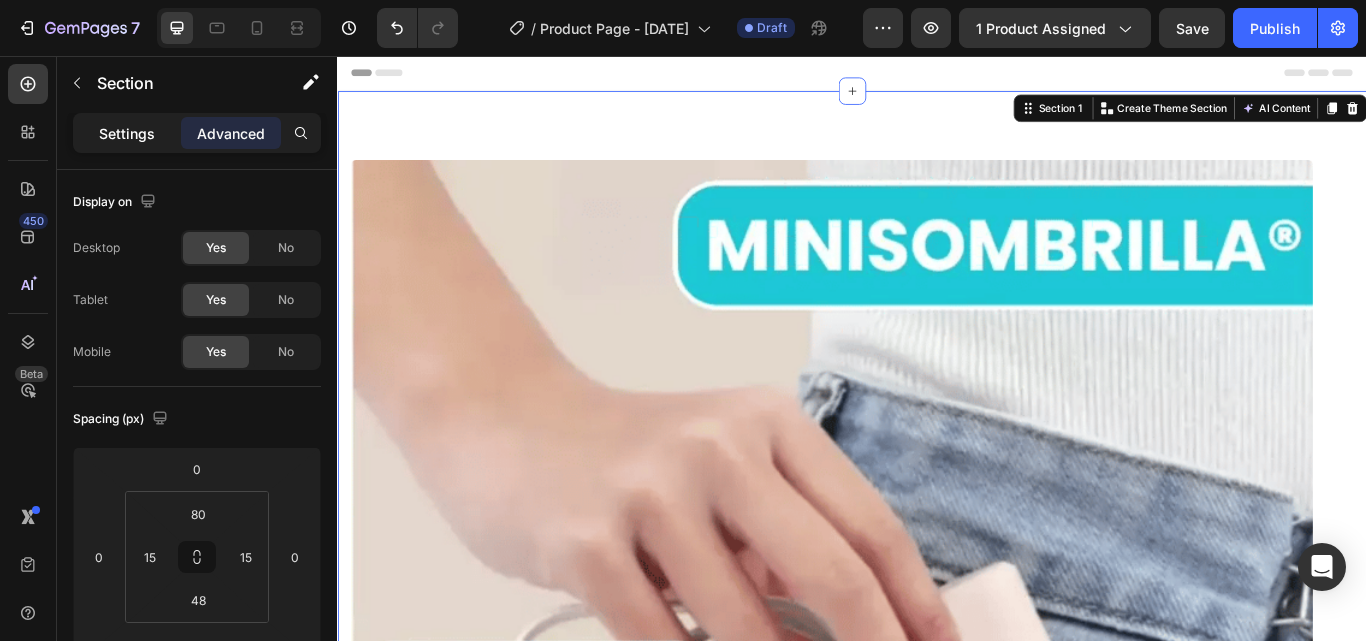 click on "Settings" at bounding box center (127, 133) 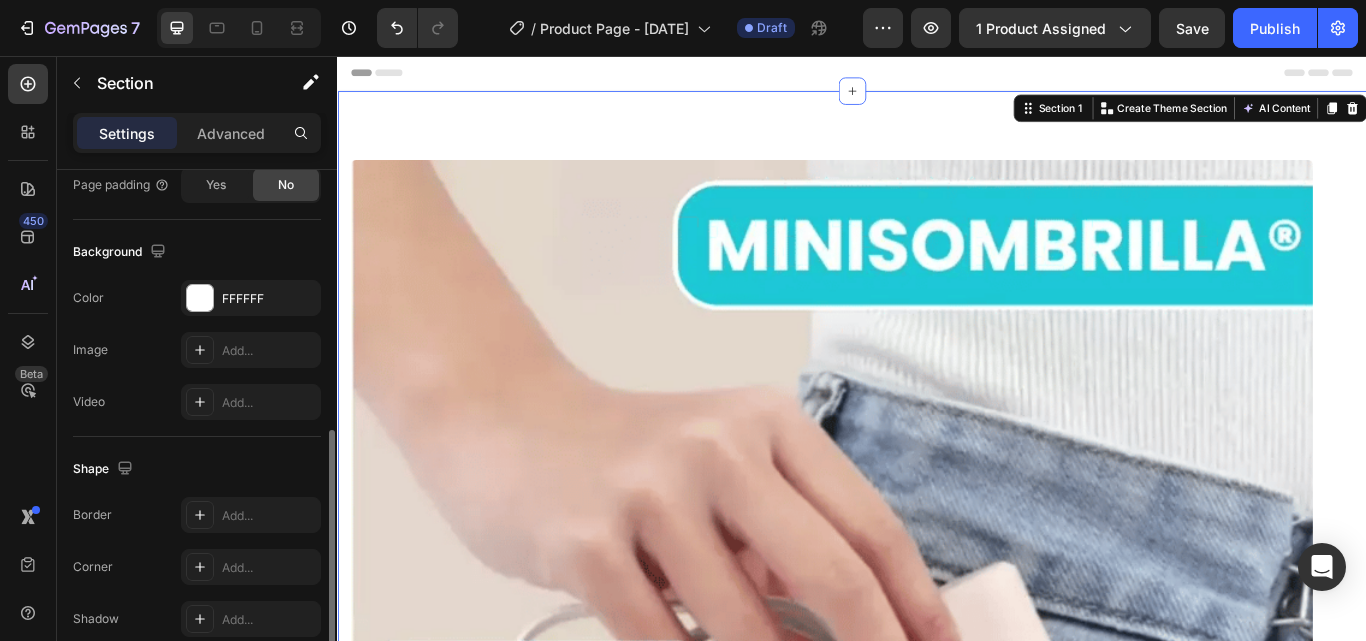 scroll, scrollTop: 692, scrollLeft: 0, axis: vertical 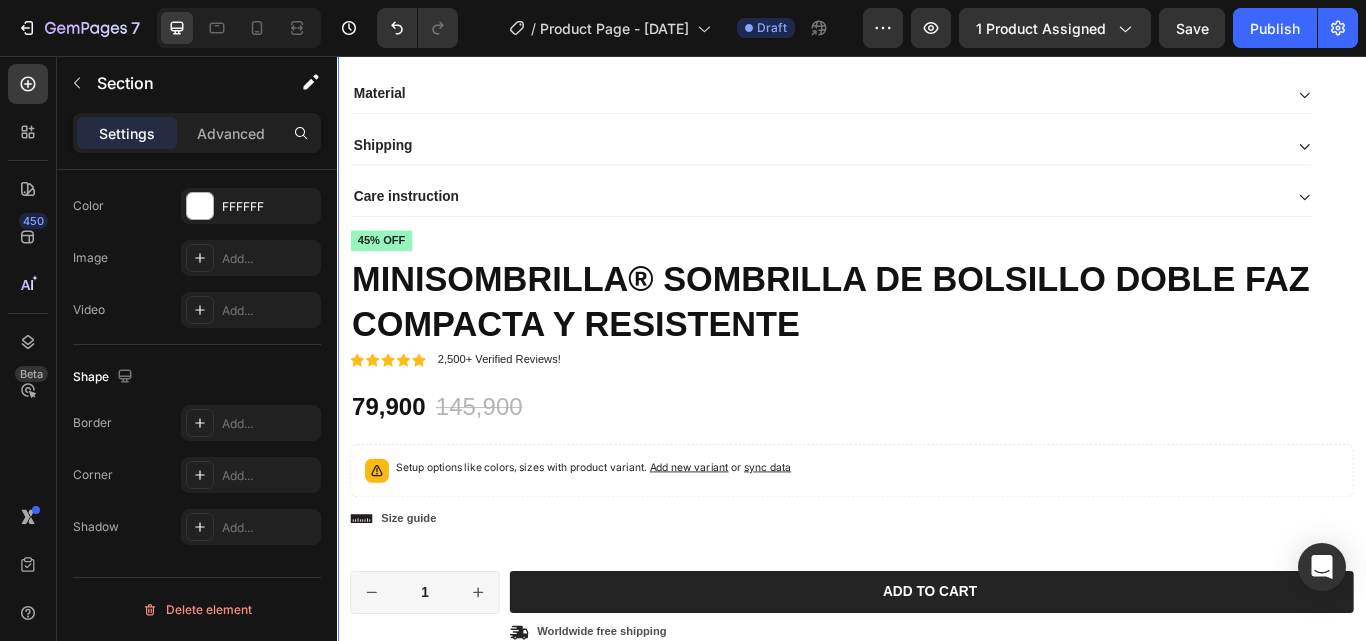 click on "Product Images
Material
Shipping
Care instruction Accordion Icon Icon Icon Icon Icon Icon List 2,500+ Verified Reviews! Text Block Row 45% off Product Badge MINISOMBRILLA® SOMBRILLA DE BOLSILLO DOBLE FAZ COMPACTA Y RESISTENTE Product Title Icon Icon Icon Icon Icon Icon List 2,500+ Verified Reviews! Text Block Row 79,900 Product Price Product Price 145,900 Product Price Product Price 45% off Product Badge Row Setup options like colors, sizes with product variant.       Add new variant   or   sync data Product Variants & Swatches Setup options like colors, sizes with product variant.       Add new variant   or   sync data Product Variants & Swatches
Icon Size guide Text Block Row
1
Product Quantity Row Add to cart Add to Cart
Icon Worldwide free shipping Text Block Row Row Black Friday Sale Text Block Mix & match any color or size Text Block Row 2 items Text Block 15% Off + 🚛 Freeship Text Block Row 3 items Text Block Row" at bounding box center (937, -150) 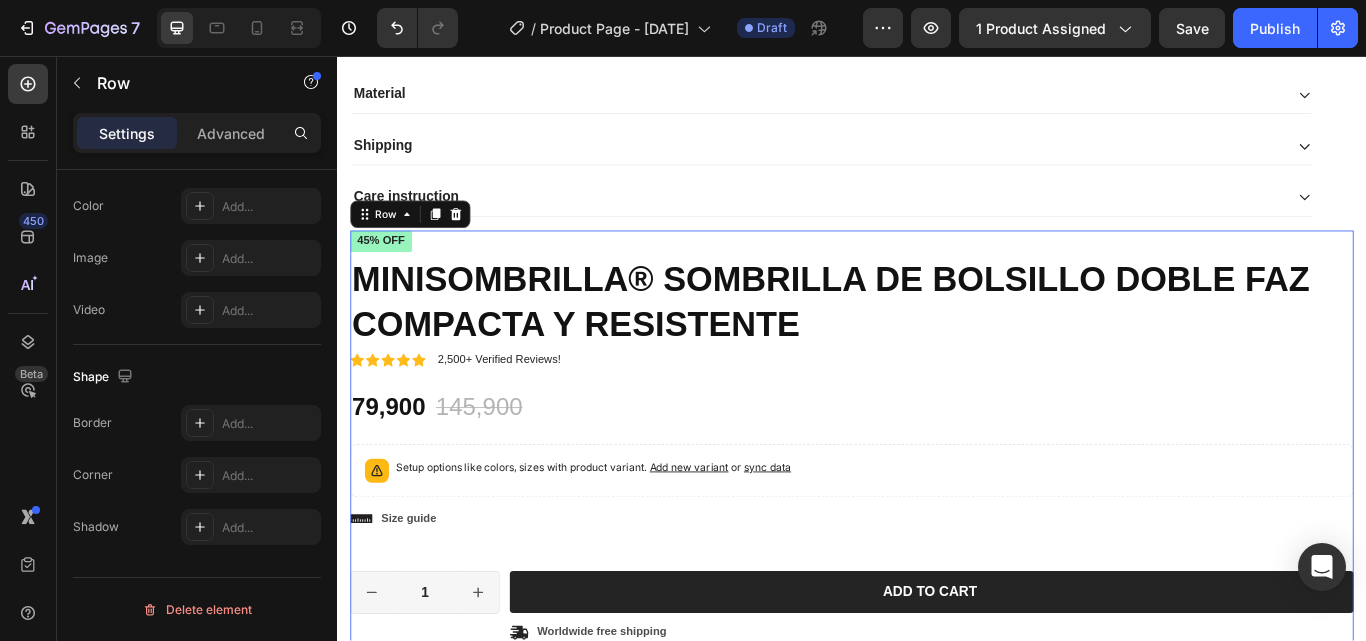 click on "Icon Icon Icon Icon Icon Icon List 2,500+ Verified Reviews! Text Block Row 45% off Product Badge MINISOMBRILLA® SOMBRILLA DE BOLSILLO DOBLE FAZ COMPACTA Y RESISTENTE Product Title Icon Icon Icon Icon Icon Icon List 2,500+ Verified Reviews! Text Block Row 79,900 Product Price Product Price 145,900 Product Price Product Price 45% off Product Badge Row Setup options like colors, sizes with product variant.       Add new variant   or   sync data Product Variants & Swatches Setup options like colors, sizes with product variant.       Add new variant   or   sync data Product Variants & Swatches
Icon Size guide Text Block Row
1
Product Quantity Row Add to cart Add to Cart
Icon Worldwide free shipping Text Block Row Row Black Friday Sale Text Block Mix & match any color or size Text Block Row 2 items Text Block 15% Off + 🚛 Freeship Text Block Row 3 items Text Block 15% Off + 🚛 Freeship Text Block Row 4+ items Text Block Most popular Text Block Row 15% Off + 🚛 Freeship" at bounding box center (937, 650) 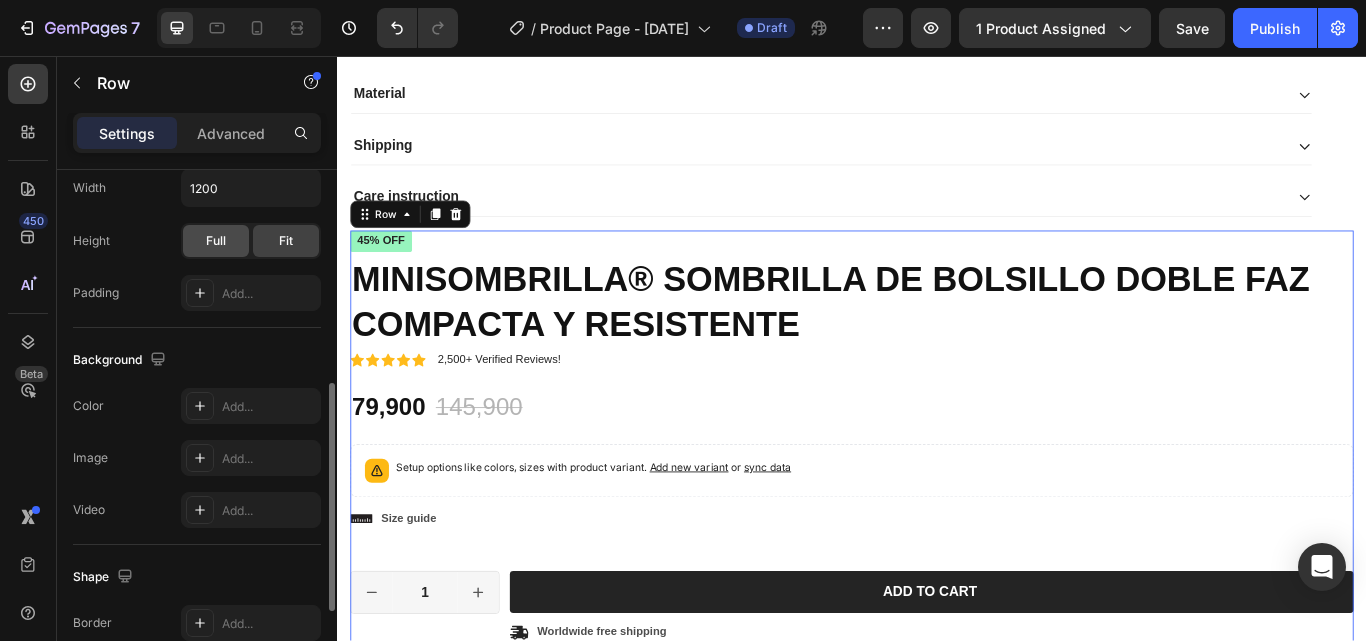 scroll, scrollTop: 292, scrollLeft: 0, axis: vertical 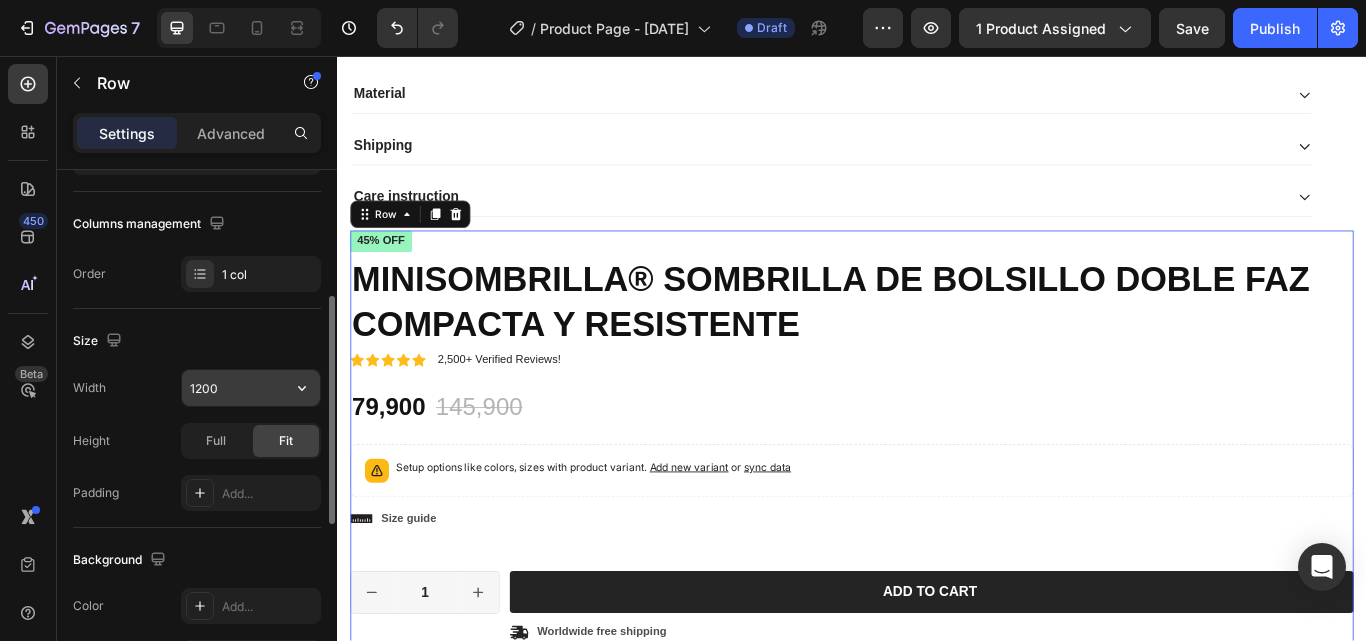 click on "1200" at bounding box center [251, 388] 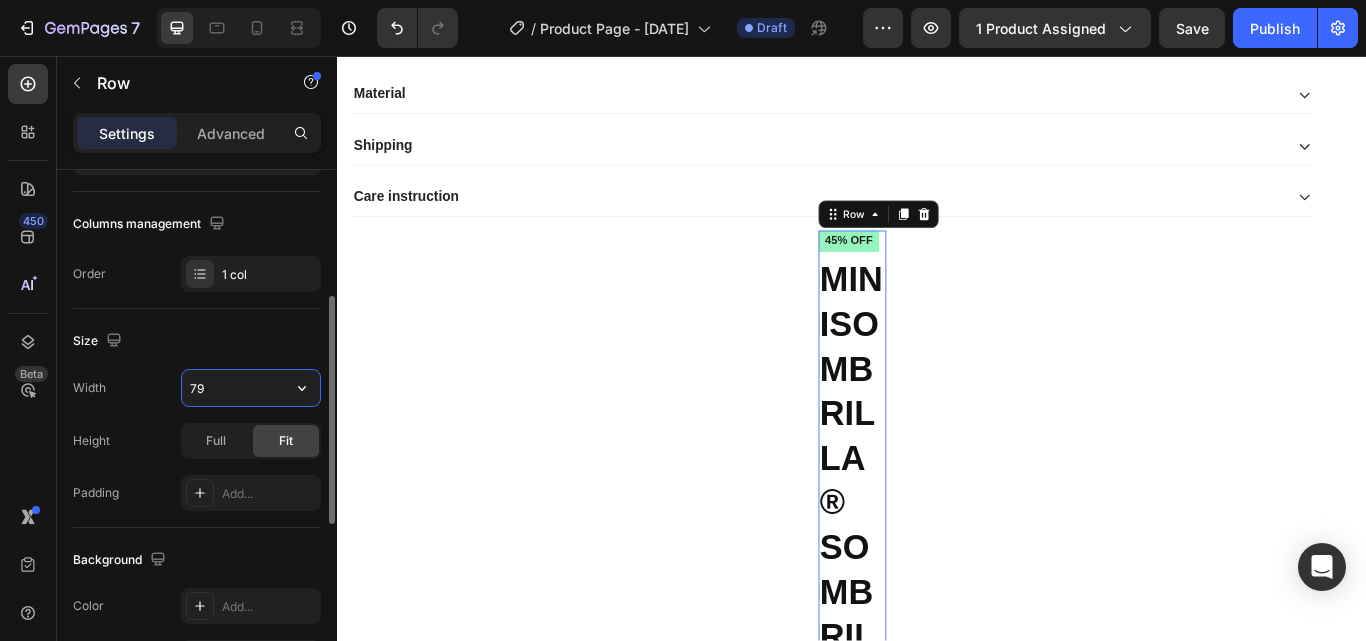 type on "790" 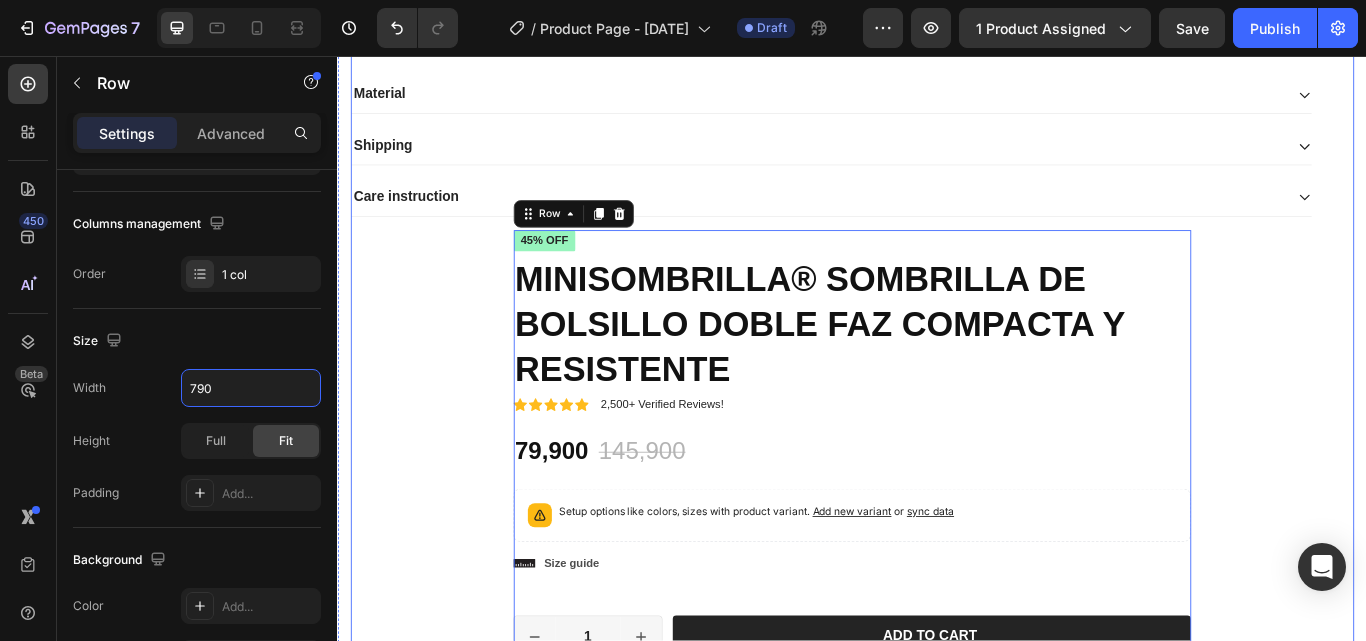 click on "Icon Icon Icon Icon Icon Icon List 2,500+ Verified Reviews! Text Block Row 45% off Product Badge MINISOMBRILLA® SOMBRILLA DE BOLSILLO DOBLE FAZ COMPACTA Y RESISTENTE Product Title Icon Icon Icon Icon Icon Icon List 2,500+ Verified Reviews! Text Block Row 79,900 Product Price Product Price 145,900 Product Price Product Price 45% off Product Badge Row Setup options like colors, sizes with product variant.       Add new variant   or   sync data Product Variants & Swatches Setup options like colors, sizes with product variant.       Add new variant   or   sync data Product Variants & Swatches
Icon Size guide Text Block Row
1
Product Quantity Row Add to cart Add to Cart
Icon Worldwide free shipping Text Block Row Row Black Friday Sale Text Block Mix & match any color or size Text Block Row 2 items Text Block 15% Off + 🚛 Freeship Text Block Row 3 items Text Block 15% Off + 🚛 Freeship Text Block Row 4+ items Text Block Most popular Text Block Row 15% Off + 🚛 Freeship" at bounding box center (937, 676) 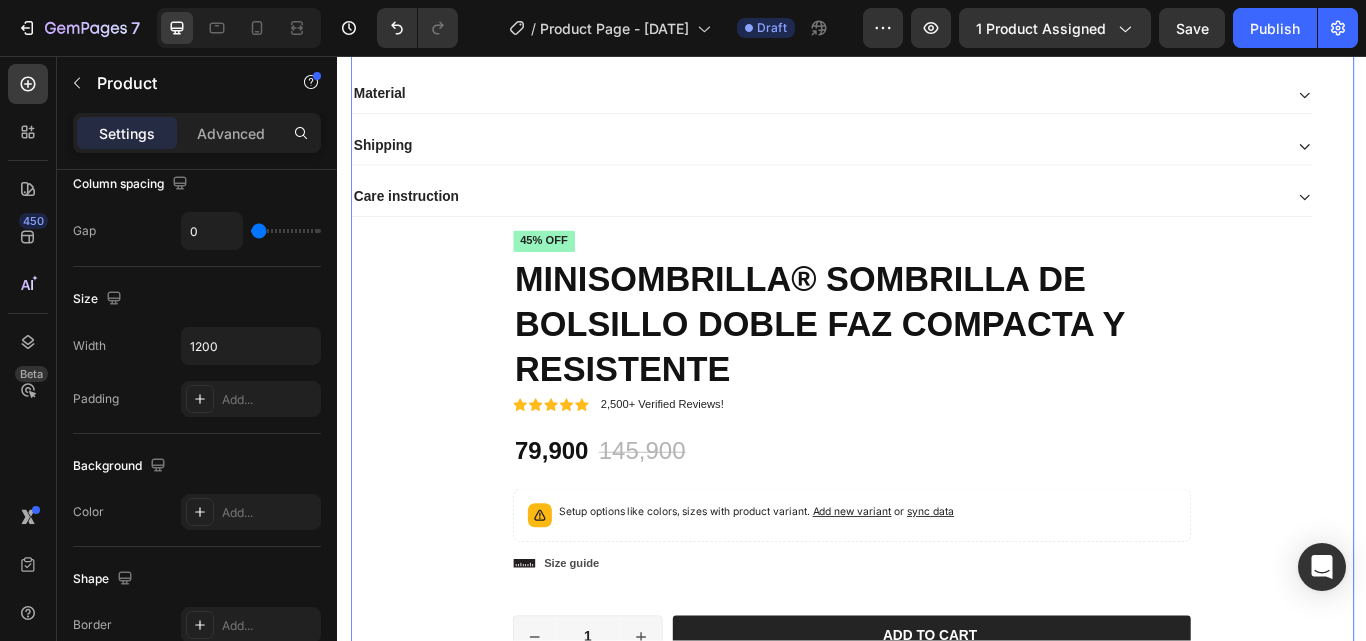 scroll, scrollTop: 0, scrollLeft: 0, axis: both 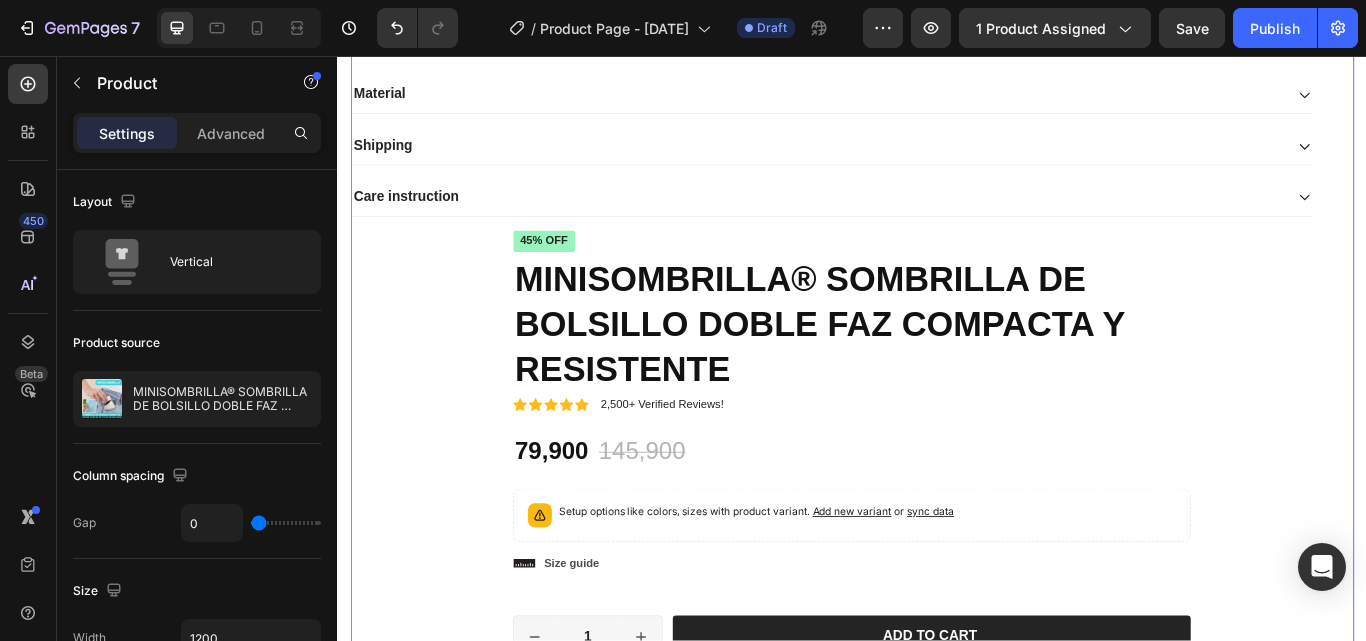 click on "Icon Icon Icon Icon Icon Icon List 2,500+ Verified Reviews! Text Block Row 45% off Product Badge MINISOMBRILLA® SOMBRILLA DE BOLSILLO DOBLE FAZ COMPACTA Y RESISTENTE Product Title Icon Icon Icon Icon Icon Icon List 2,500+ Verified Reviews! Text Block Row 79,900 Product Price Product Price 145,900 Product Price Product Price 45% off Product Badge Row Setup options like colors, sizes with product variant.       Add new variant   or   sync data Product Variants & Swatches Setup options like colors, sizes with product variant.       Add new variant   or   sync data Product Variants & Swatches
Icon Size guide Text Block Row
1
Product Quantity Row Add to cart Add to Cart
Icon Worldwide free shipping Text Block Row Row Black Friday Sale Text Block Mix & match any color or size Text Block Row 2 items Text Block 15% Off + 🚛 Freeship Text Block Row 3 items Text Block 15% Off + 🚛 Freeship Text Block Row 4+ items Text Block Most popular Text Block Row 15% Off + 🚛 Freeship" at bounding box center [937, 676] 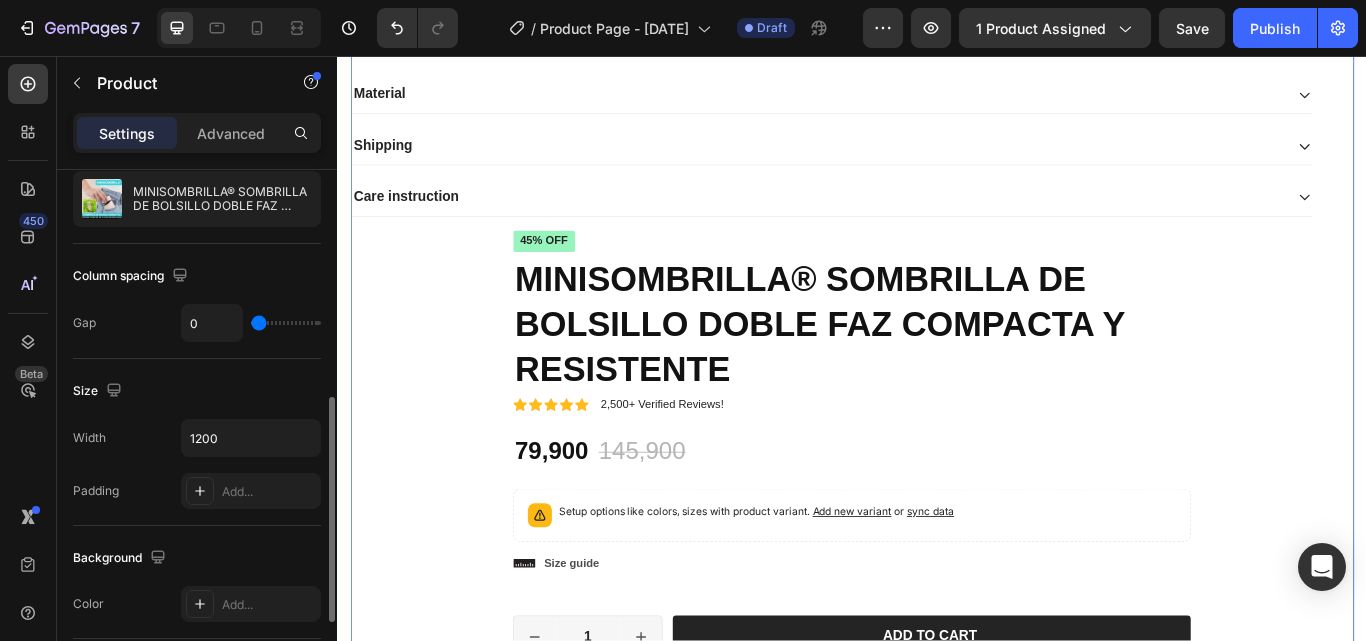 scroll, scrollTop: 400, scrollLeft: 0, axis: vertical 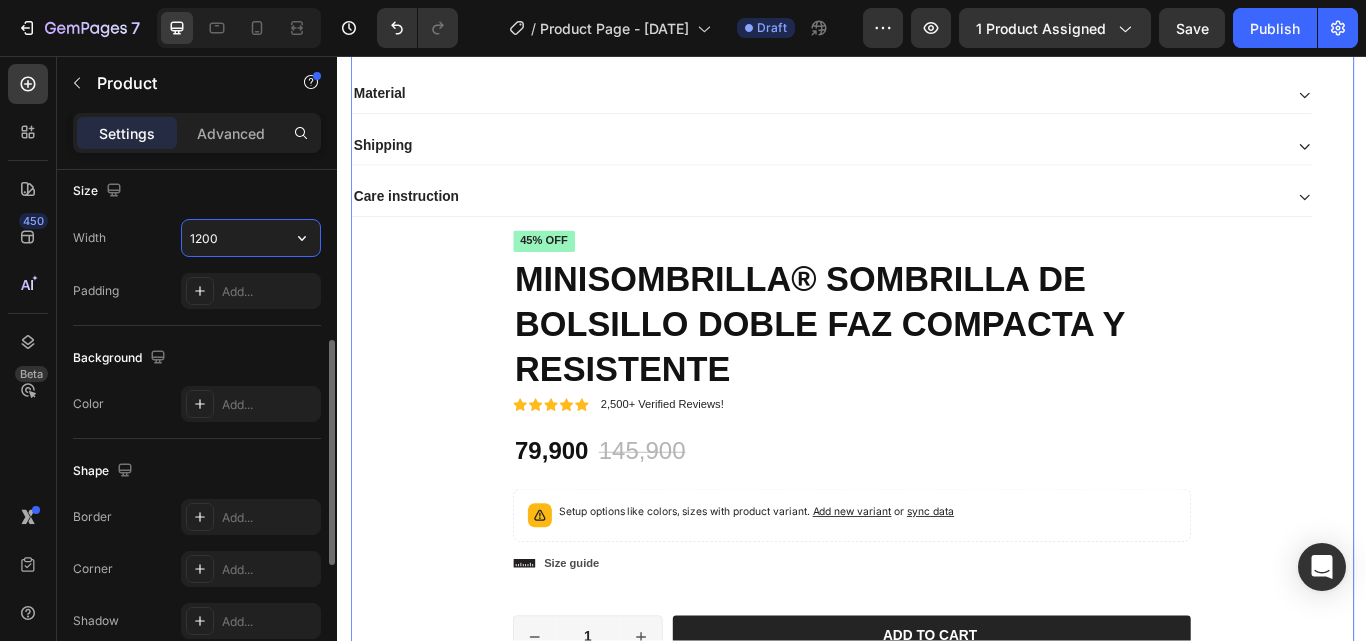 click on "1200" at bounding box center (251, 238) 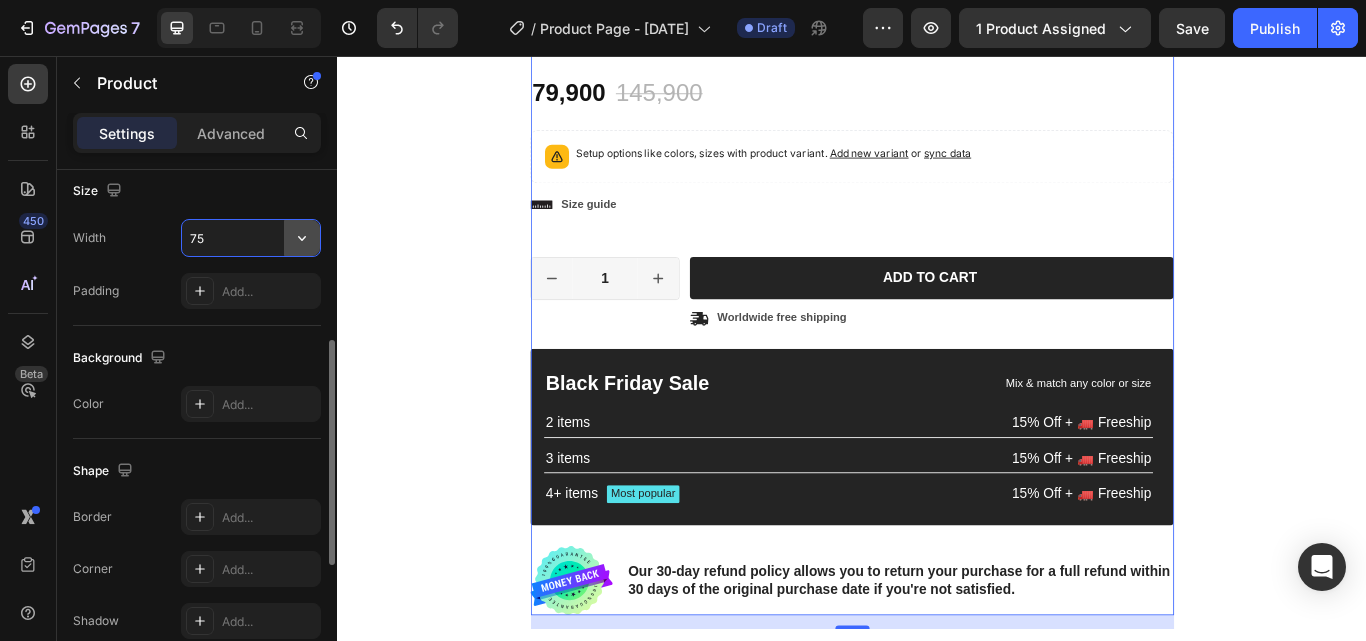 type on "750" 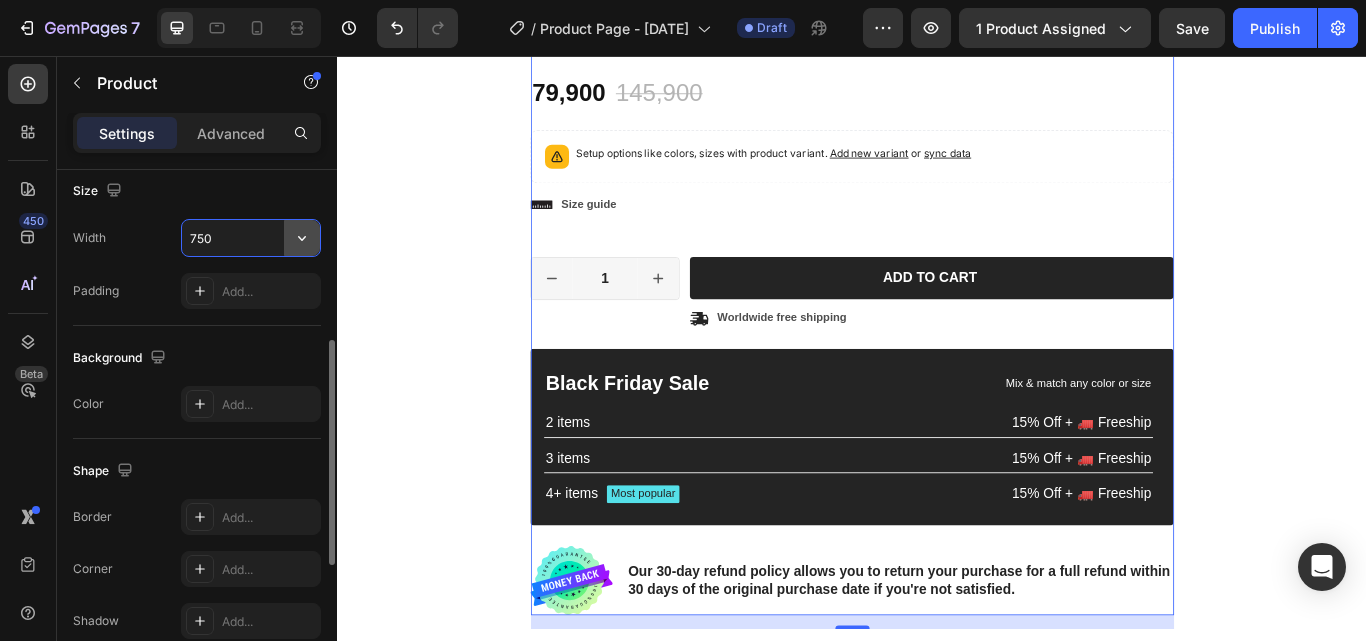 scroll, scrollTop: 1417, scrollLeft: 0, axis: vertical 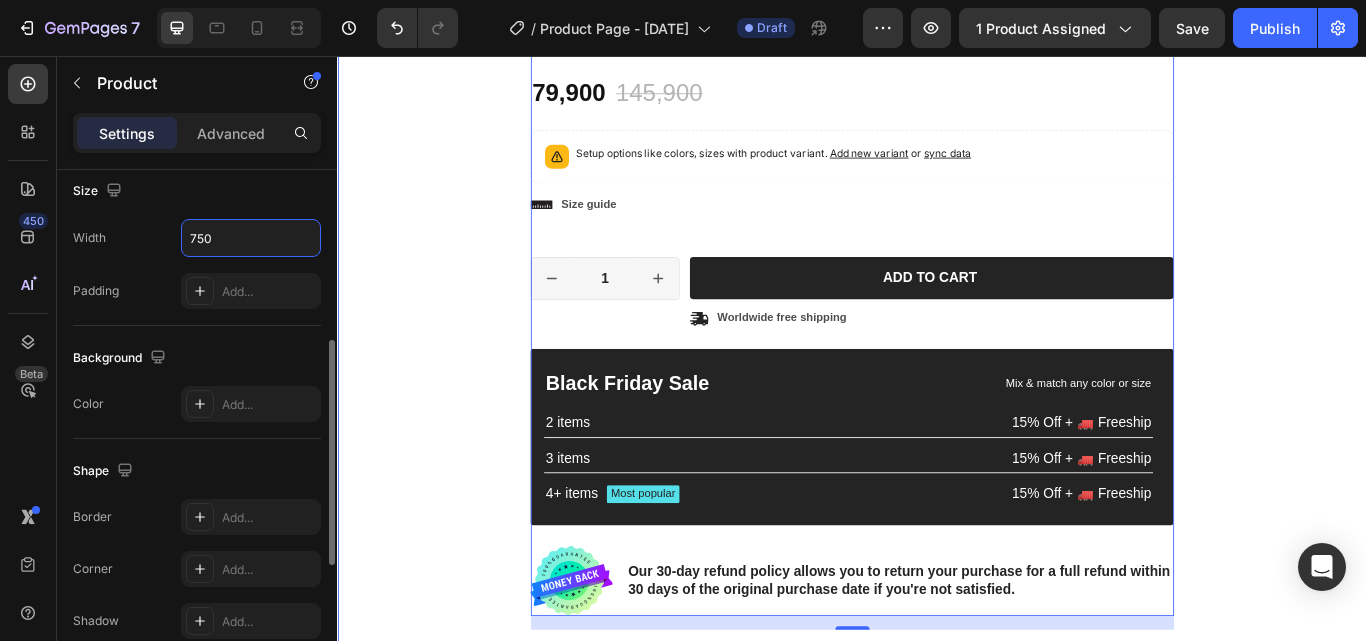 click on "Product Images
Material
Shipping
Care instruction Accordion Icon Icon Icon Icon Icon Icon List 2,500+ Verified Reviews! Text Block Row 45% off Product Badge MINISOMBRILLA® SOMBRILLA DE BOLSILLO DOBLE FAZ COMPACTA Y RESISTENTE Product Title Icon Icon Icon Icon Icon Icon List 2,500+ Verified Reviews! Text Block Row 79,900 Product Price Product Price 145,900 Product Price Product Price 45% off Product Badge Row Setup options like colors, sizes with product variant.       Add new variant   or   sync data Product Variants & Swatches Setup options like colors, sizes with product variant.       Add new variant   or   sync data Product Variants & Swatches
Icon Size guide Text Block Row
1
Product Quantity Row Add to cart Add to Cart
Icon Worldwide free shipping Text Block Row Row Black Friday Sale Text Block Mix & match any color or size Text Block Row 2 items Text Block 15% Off + 🚛 Freeship Text Block Row 3 items Text Block Row" at bounding box center (937, -258) 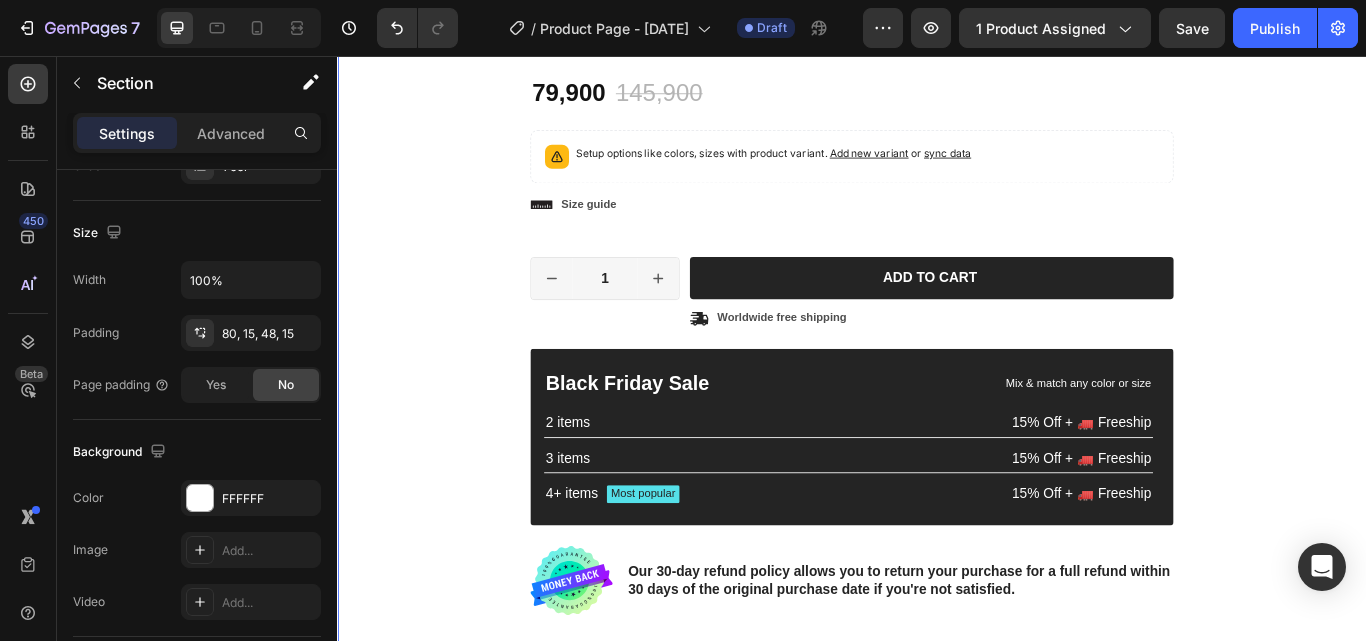 scroll, scrollTop: 0, scrollLeft: 0, axis: both 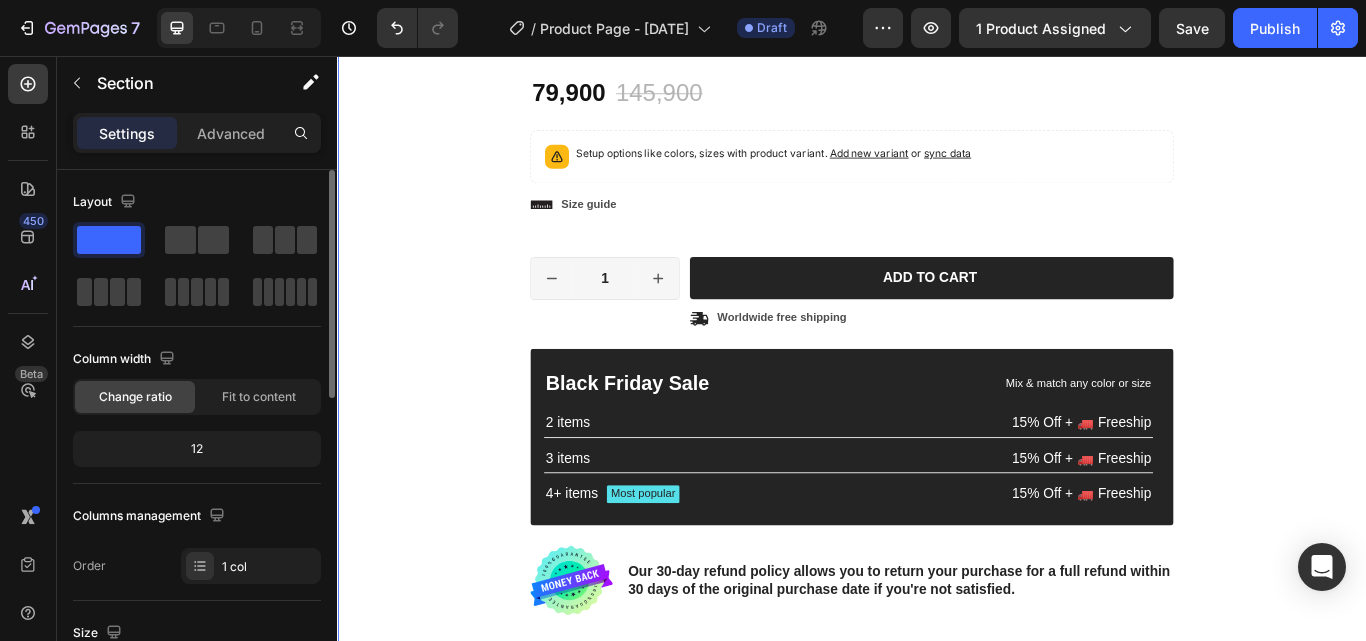 click on "Product Images
Material
Shipping
Care instruction Accordion Icon Icon Icon Icon Icon Icon List 2,500+ Verified Reviews! Text Block Row 45% off Product Badge MINISOMBRILLA® SOMBRILLA DE BOLSILLO DOBLE FAZ COMPACTA Y RESISTENTE Product Title Icon Icon Icon Icon Icon Icon List 2,500+ Verified Reviews! Text Block Row 79,900 Product Price Product Price 145,900 Product Price Product Price 45% off Product Badge Row Setup options like colors, sizes with product variant.       Add new variant   or   sync data Product Variants & Swatches Setup options like colors, sizes with product variant.       Add new variant   or   sync data Product Variants & Swatches
Icon Size guide Text Block Row
1
Product Quantity Row Add to cart Add to Cart
Icon Worldwide free shipping Text Block Row Row Black Friday Sale Text Block Mix & match any color or size Text Block Row 2 items Text Block 15% Off + 🚛 Freeship Text Block Row 3 items Text Block Row" at bounding box center (937, -258) 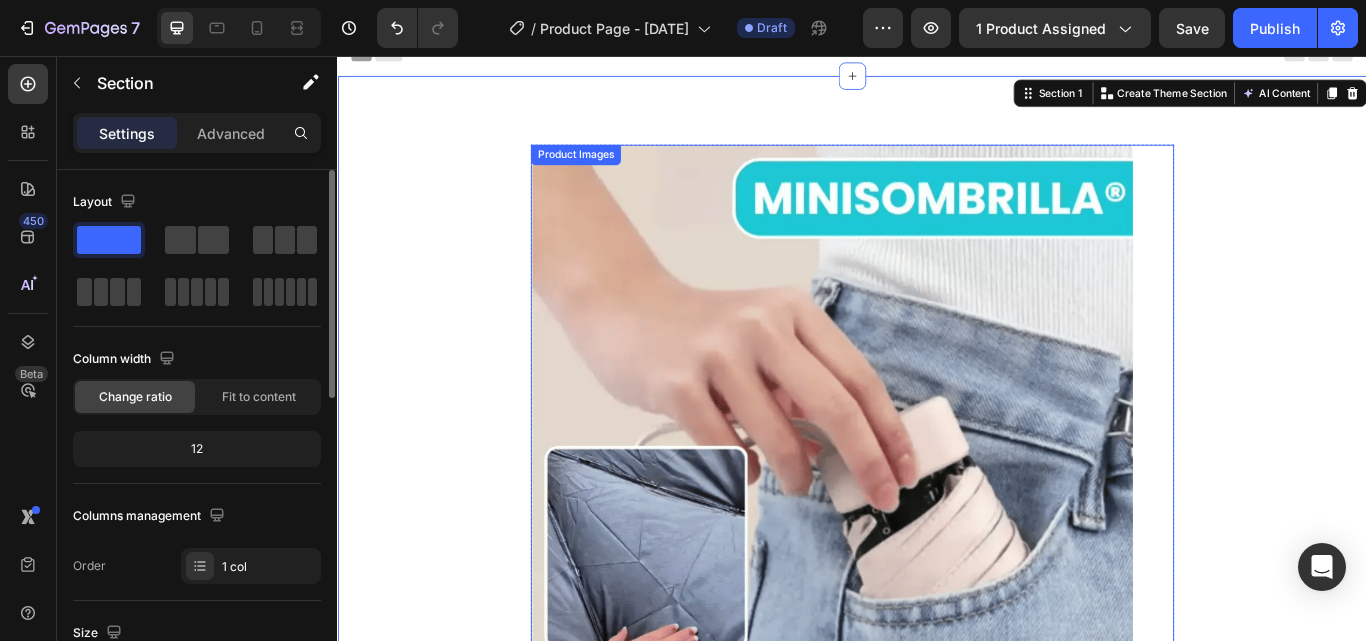 scroll, scrollTop: 0, scrollLeft: 0, axis: both 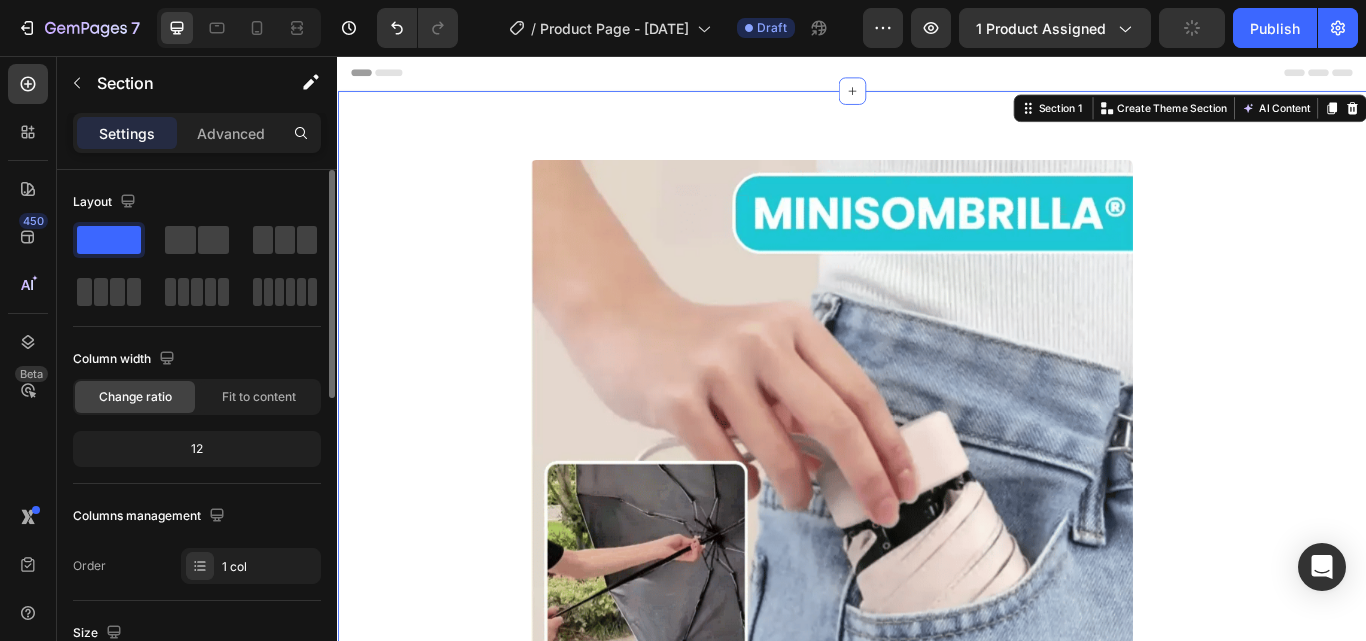 click on "Product Images
Material
Shipping
Care instruction Accordion Icon Icon Icon Icon Icon Icon List 2,500+ Verified Reviews! Text Block Row 45% off Product Badge MINISOMBRILLA® SOMBRILLA DE BOLSILLO DOBLE FAZ COMPACTA Y RESISTENTE Product Title Icon Icon Icon Icon Icon Icon List 2,500+ Verified Reviews! Text Block Row 79,900 Product Price Product Price 145,900 Product Price Product Price 45% off Product Badge Row Setup options like colors, sizes with product variant.       Add new variant   or   sync data Product Variants & Swatches Setup options like colors, sizes with product variant.       Add new variant   or   sync data Product Variants & Swatches
Icon Size guide Text Block Row
1
Product Quantity Row Add to cart Add to Cart
Icon Worldwide free shipping Text Block Row Row Black Friday Sale Text Block Mix & match any color or size Text Block Row 2 items Text Block 15% Off + 🚛 Freeship Text Block Row 3 items Text Block Row" at bounding box center (937, 1143) 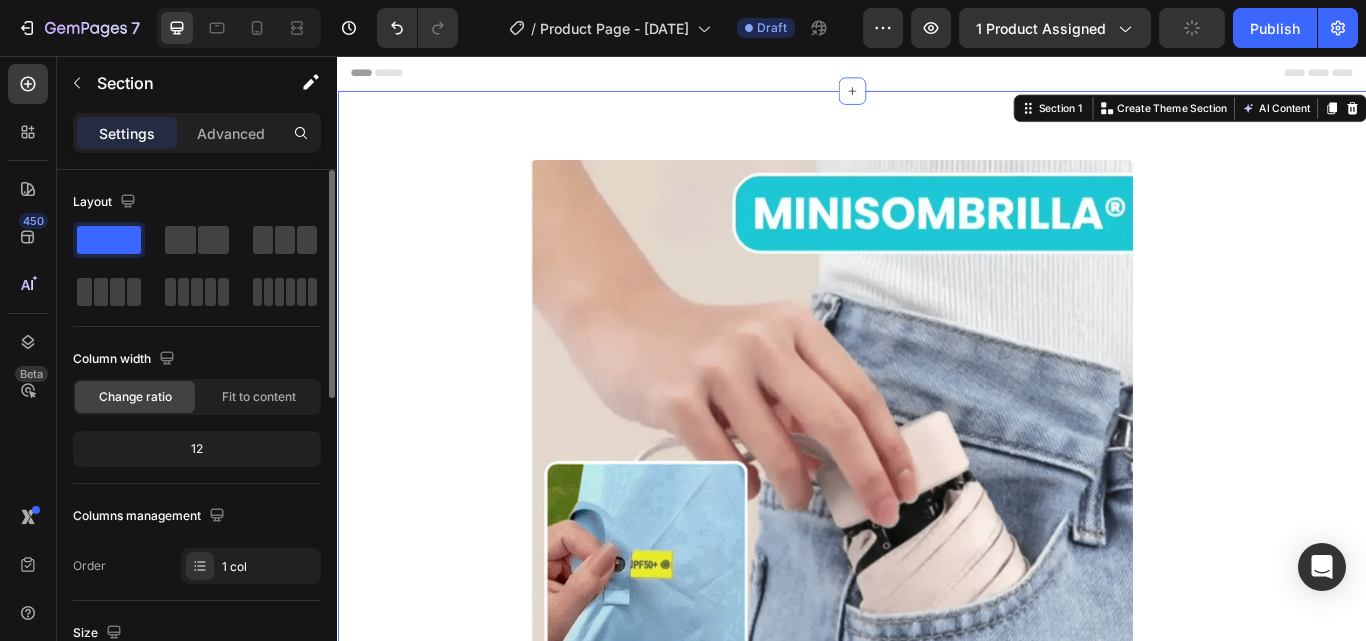 scroll, scrollTop: 200, scrollLeft: 0, axis: vertical 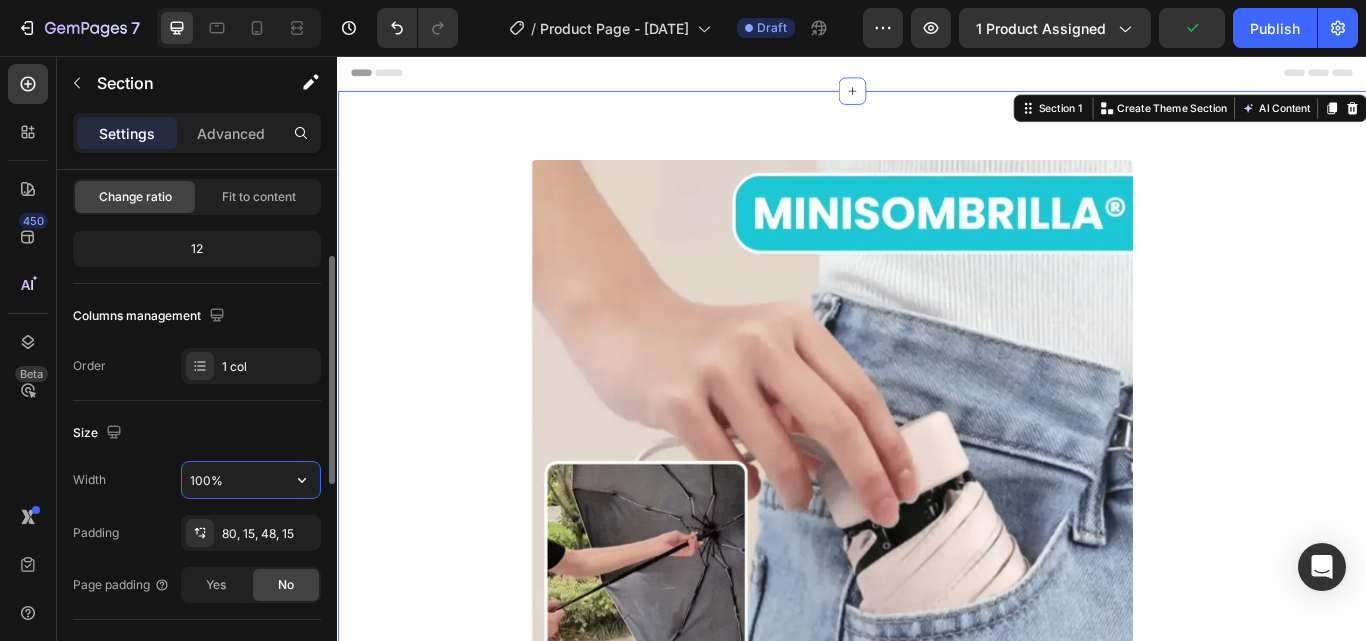 click on "100%" at bounding box center (251, 480) 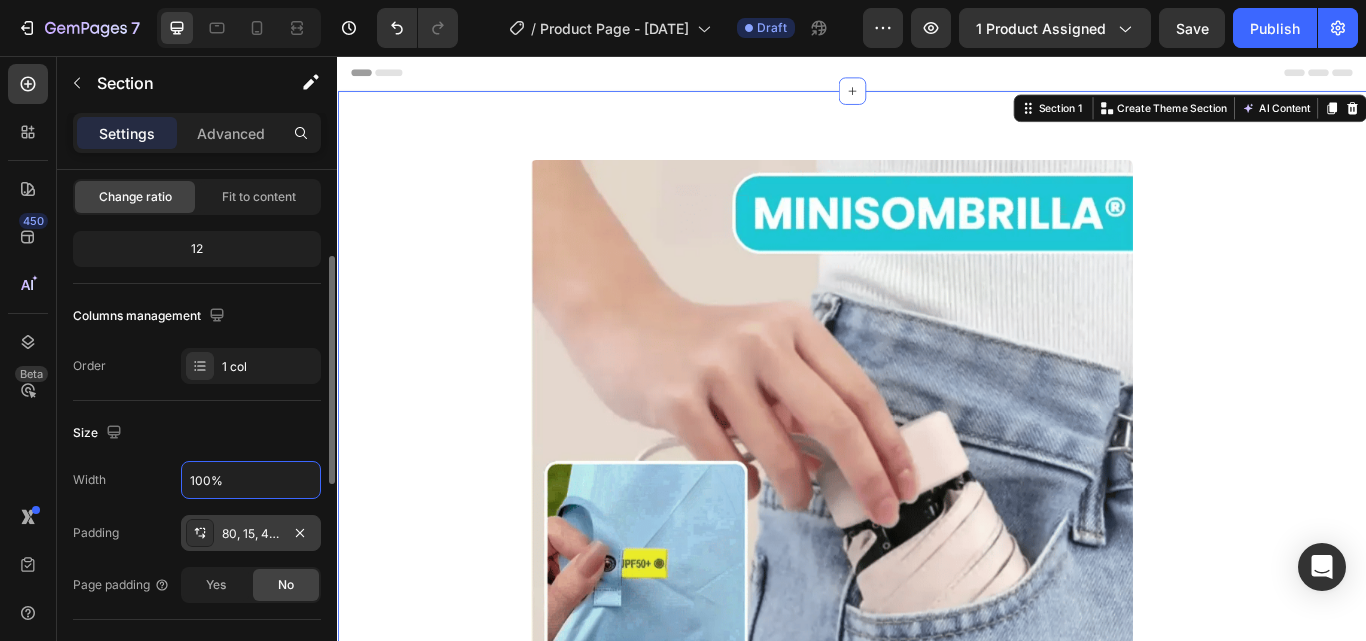 scroll, scrollTop: 300, scrollLeft: 0, axis: vertical 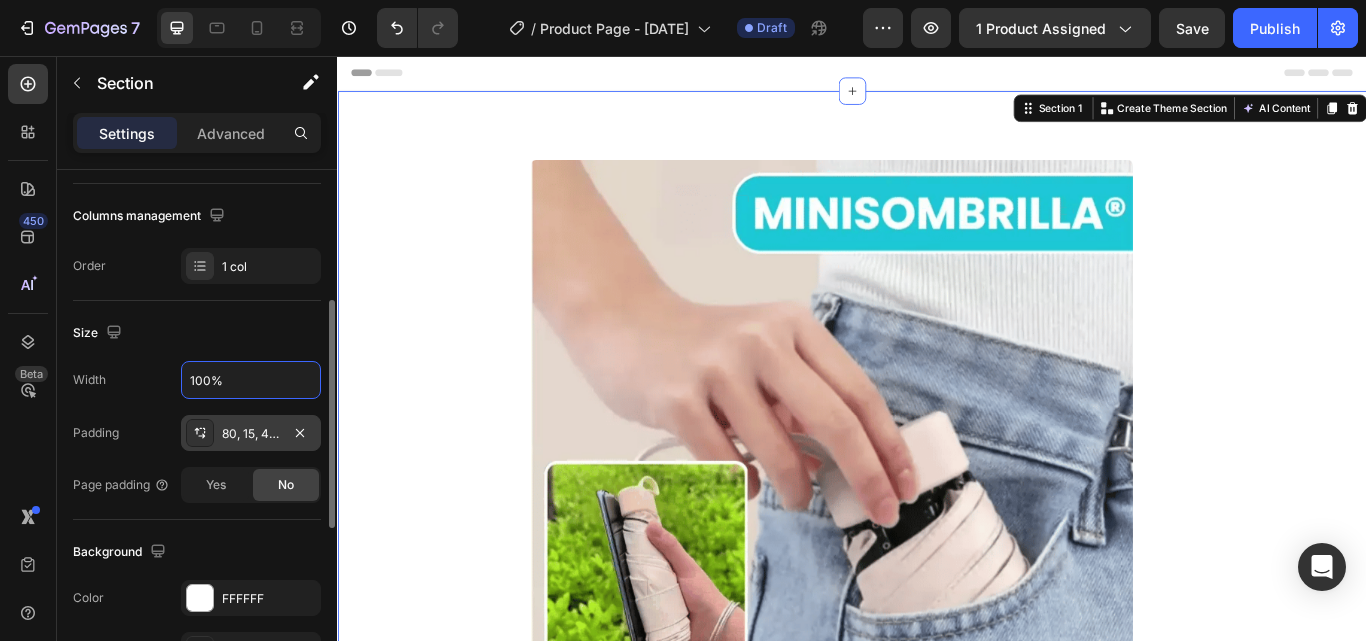 click 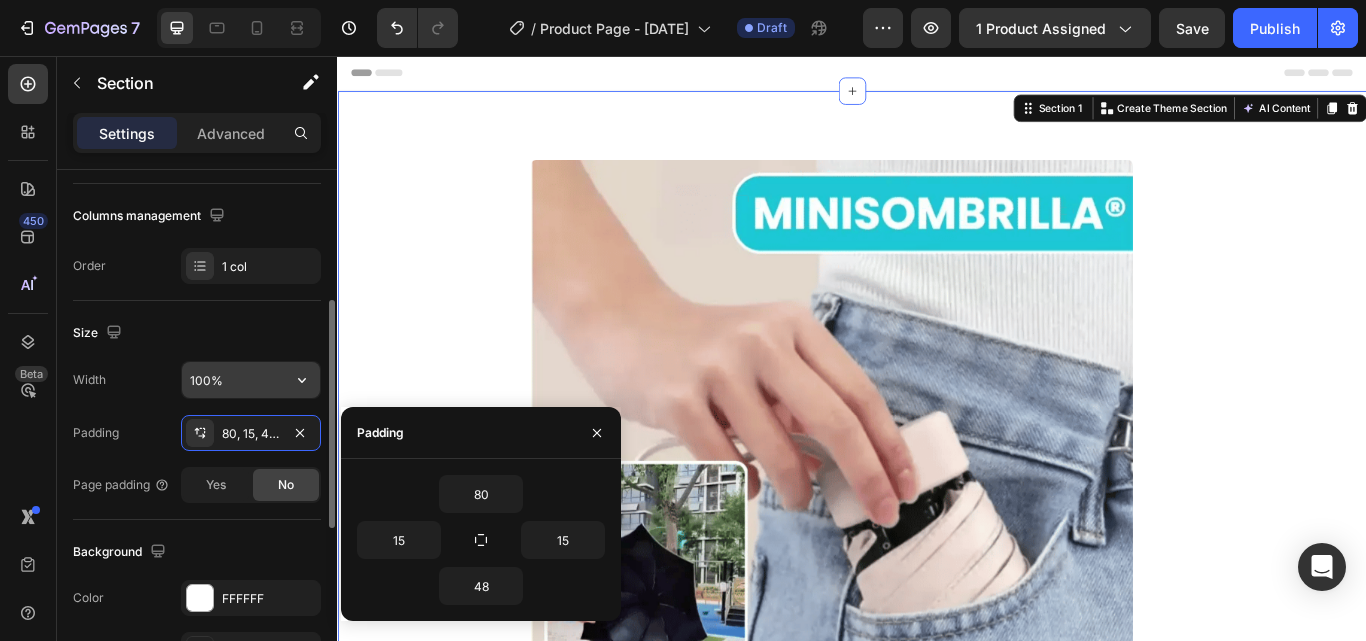 click on "100%" at bounding box center (251, 380) 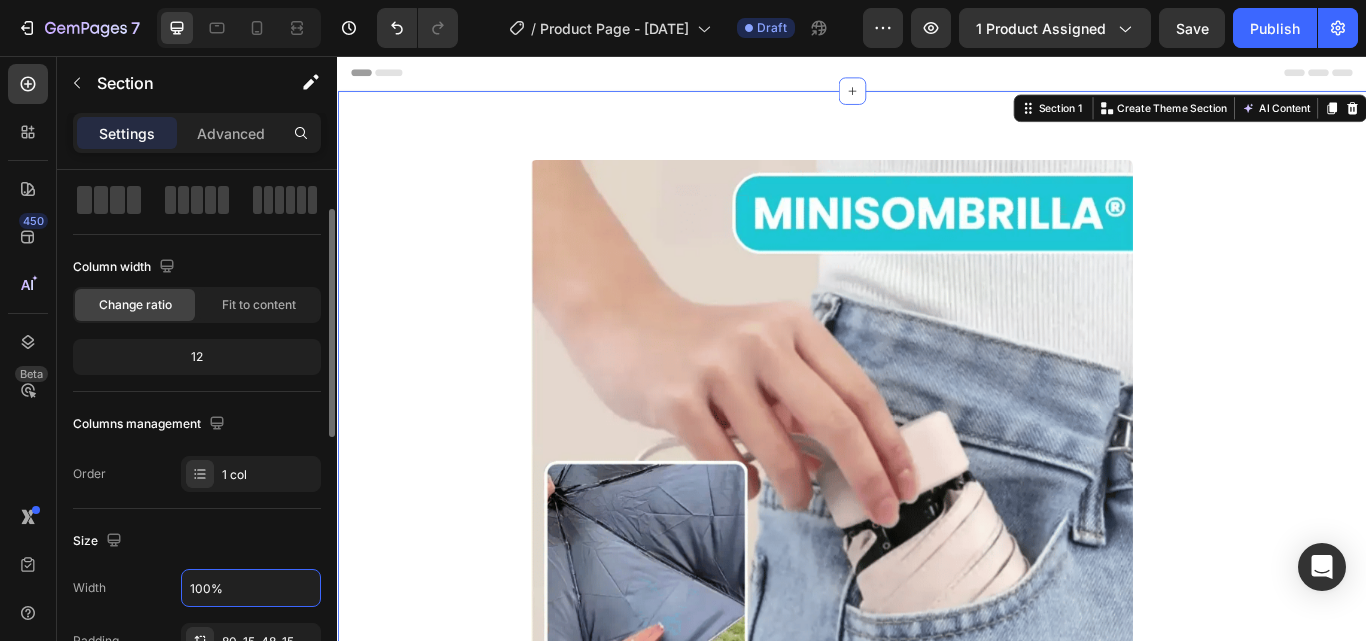 scroll, scrollTop: 0, scrollLeft: 0, axis: both 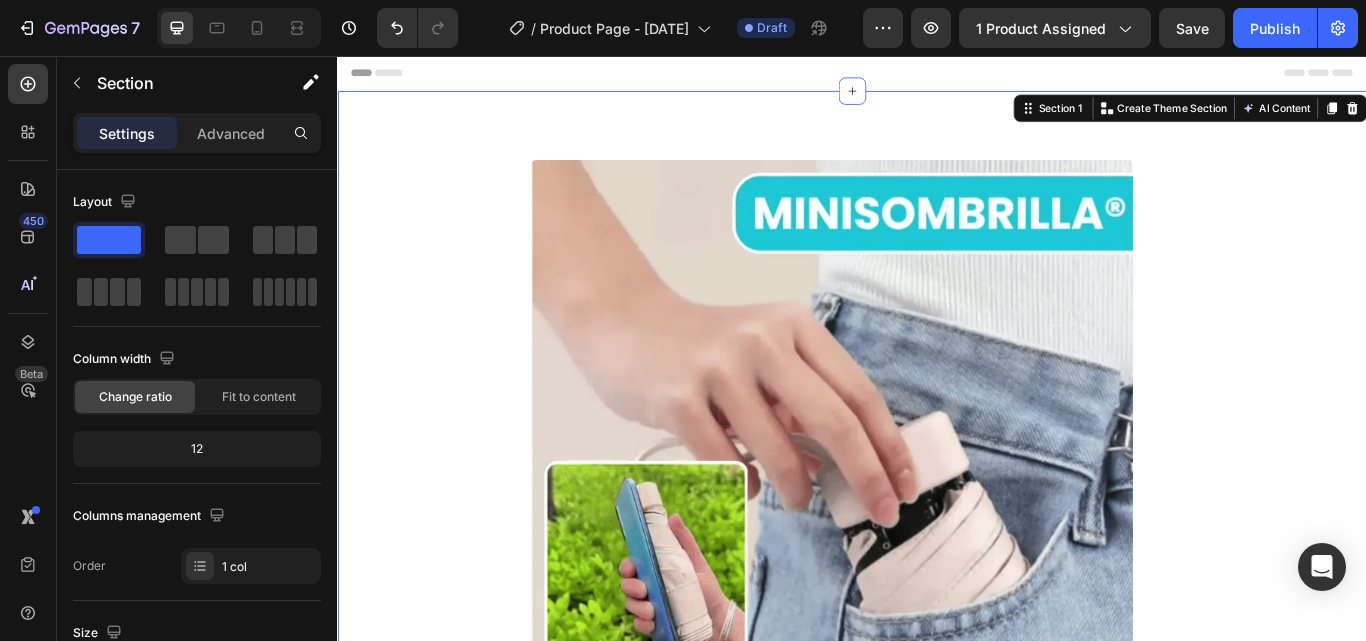click on "Product Images
Material
Shipping
Care instruction Accordion Icon Icon Icon Icon Icon Icon List 2,500+ Verified Reviews! Text Block Row 45% off Product Badge MINISOMBRILLA® SOMBRILLA DE BOLSILLO DOBLE FAZ COMPACTA Y RESISTENTE Product Title Icon Icon Icon Icon Icon Icon List 2,500+ Verified Reviews! Text Block Row 79,900 Product Price Product Price 145,900 Product Price Product Price 45% off Product Badge Row Setup options like colors, sizes with product variant.       Add new variant   or   sync data Product Variants & Swatches Setup options like colors, sizes with product variant.       Add new variant   or   sync data Product Variants & Swatches
Icon Size guide Text Block Row
1
Product Quantity Row Add to cart Add to Cart
Icon Worldwide free shipping Text Block Row Row Black Friday Sale Text Block Mix & match any color or size Text Block Row 2 items Text Block 15% Off + 🚛 Freeship Text Block Row 3 items Text Block Row" at bounding box center [937, 1159] 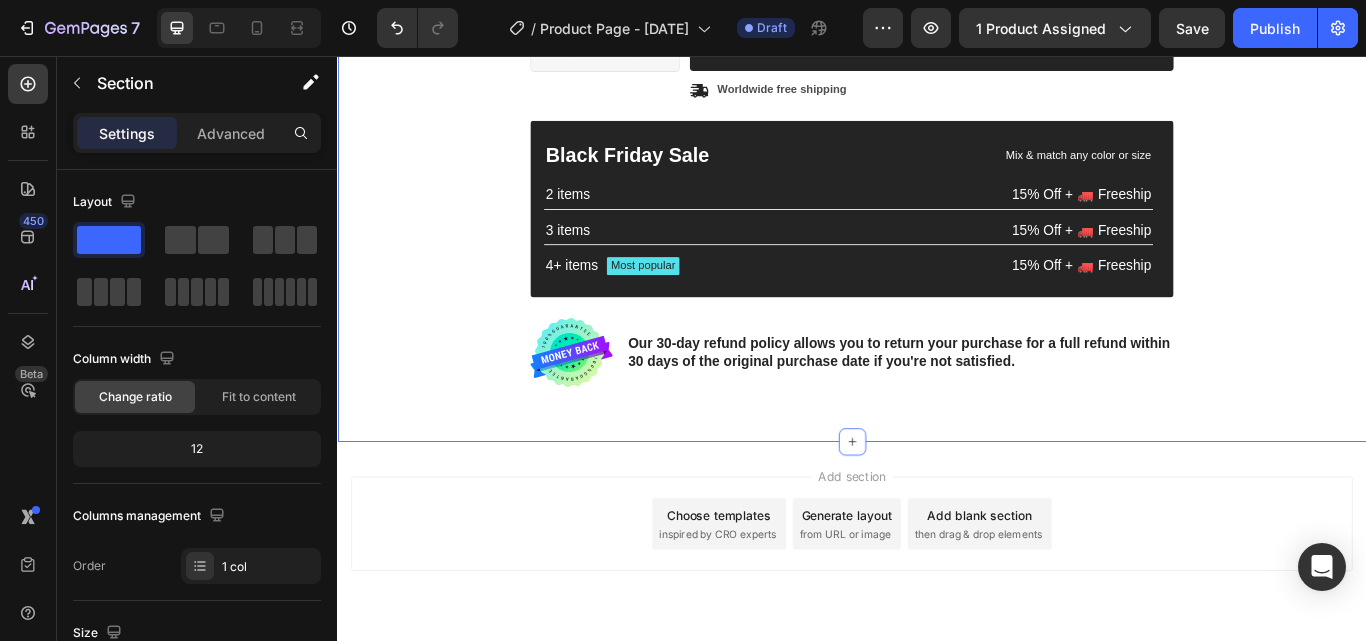 scroll, scrollTop: 1740, scrollLeft: 0, axis: vertical 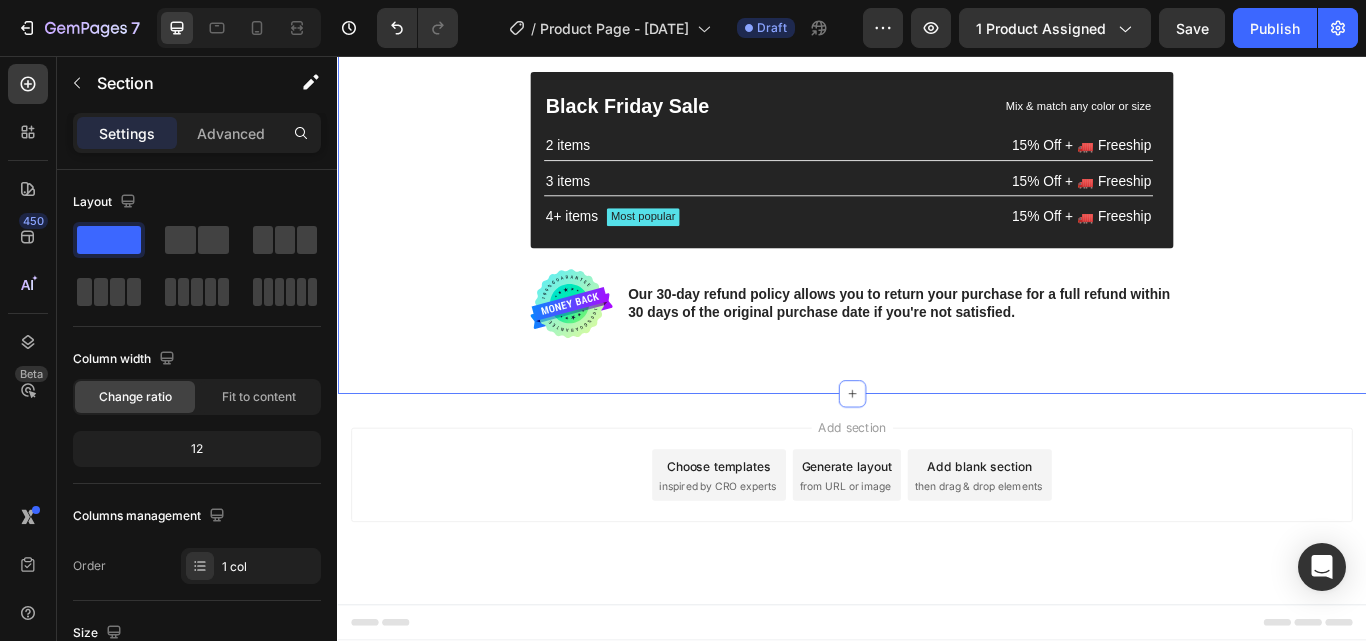 click on "Add section Choose templates inspired by CRO experts Generate layout from URL or image Add blank section then drag & drop elements" at bounding box center [937, 573] 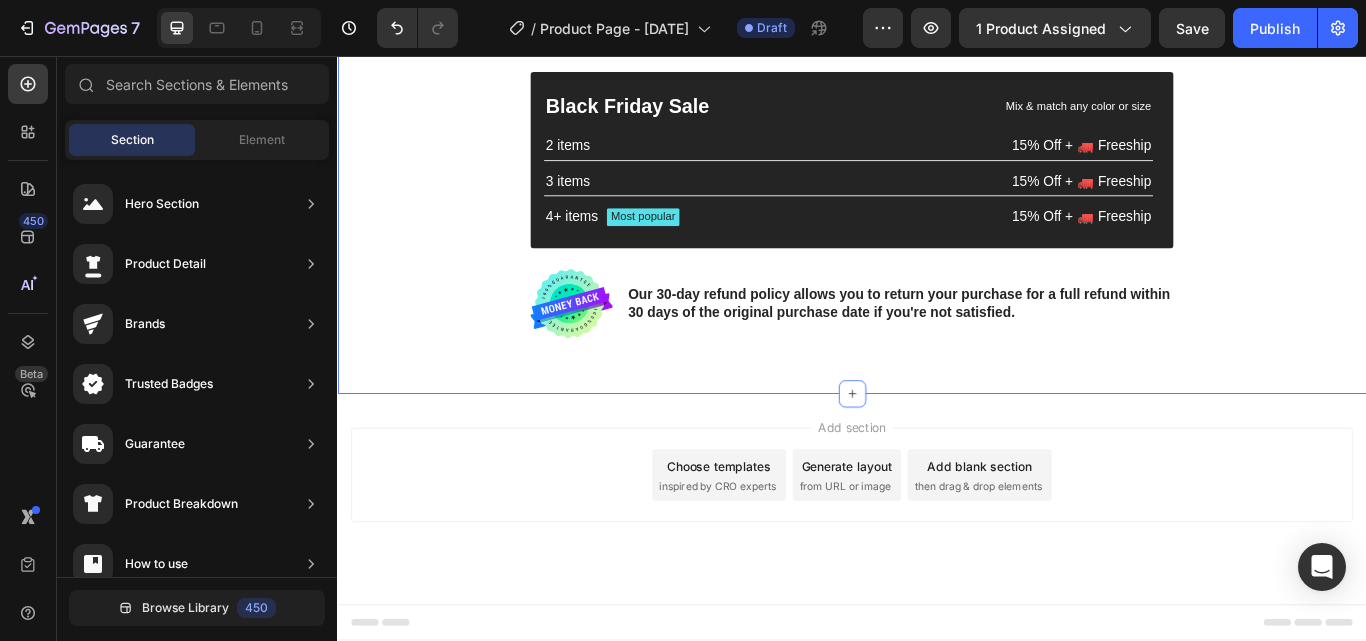 click on "Product Images
Material
Shipping
Care instruction Accordion Icon Icon Icon Icon Icon Icon List 2,500+ Verified Reviews! Text Block Row 45% off Product Badge MINISOMBRILLA® SOMBRILLA DE BOLSILLO DOBLE FAZ COMPACTA Y RESISTENTE Product Title Icon Icon Icon Icon Icon Icon List 2,500+ Verified Reviews! Text Block Row 79,900 Product Price Product Price 145,900 Product Price Product Price 45% off Product Badge Row Setup options like colors, sizes with product variant.       Add new variant   or   sync data Product Variants & Swatches Setup options like colors, sizes with product variant.       Add new variant   or   sync data Product Variants & Swatches
Icon Size guide Text Block Row
1
Product Quantity Row Add to cart Add to Cart
Icon Worldwide free shipping Text Block Row Row Black Friday Sale Text Block Mix & match any color or size Text Block Row 2 items Text Block 15% Off + 🚛 Freeship Text Block Row 3 items Text Block Row" at bounding box center (937, -597) 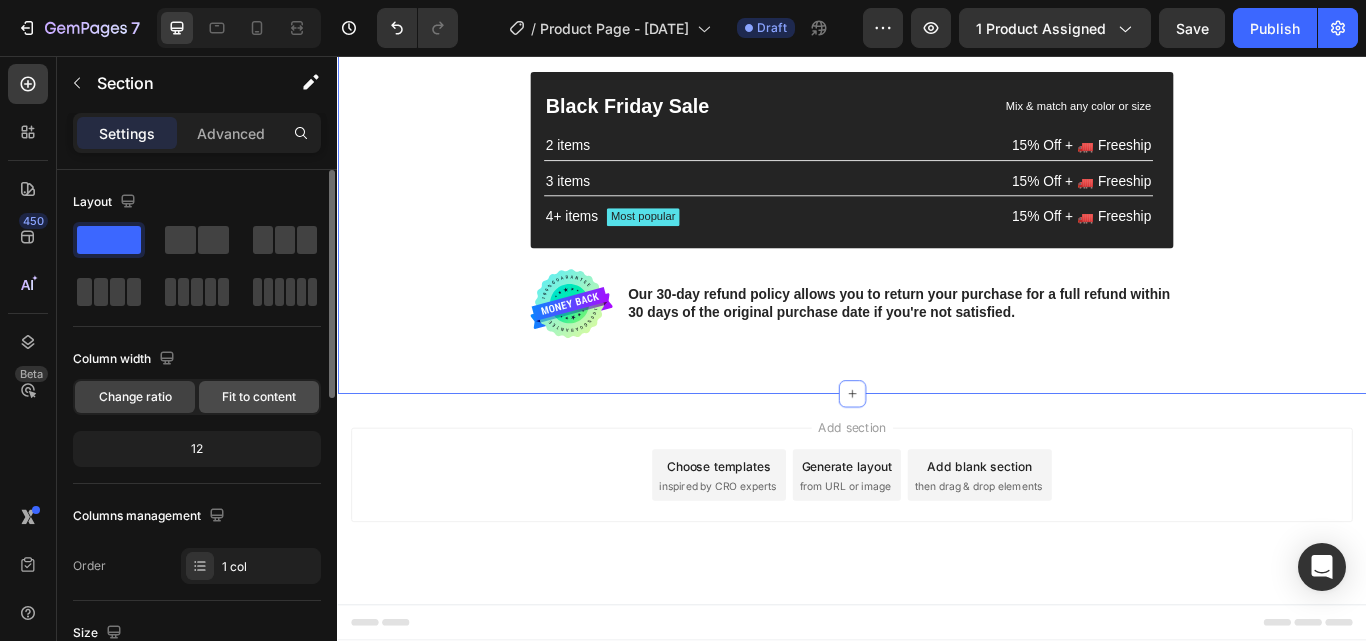 click on "Fit to content" 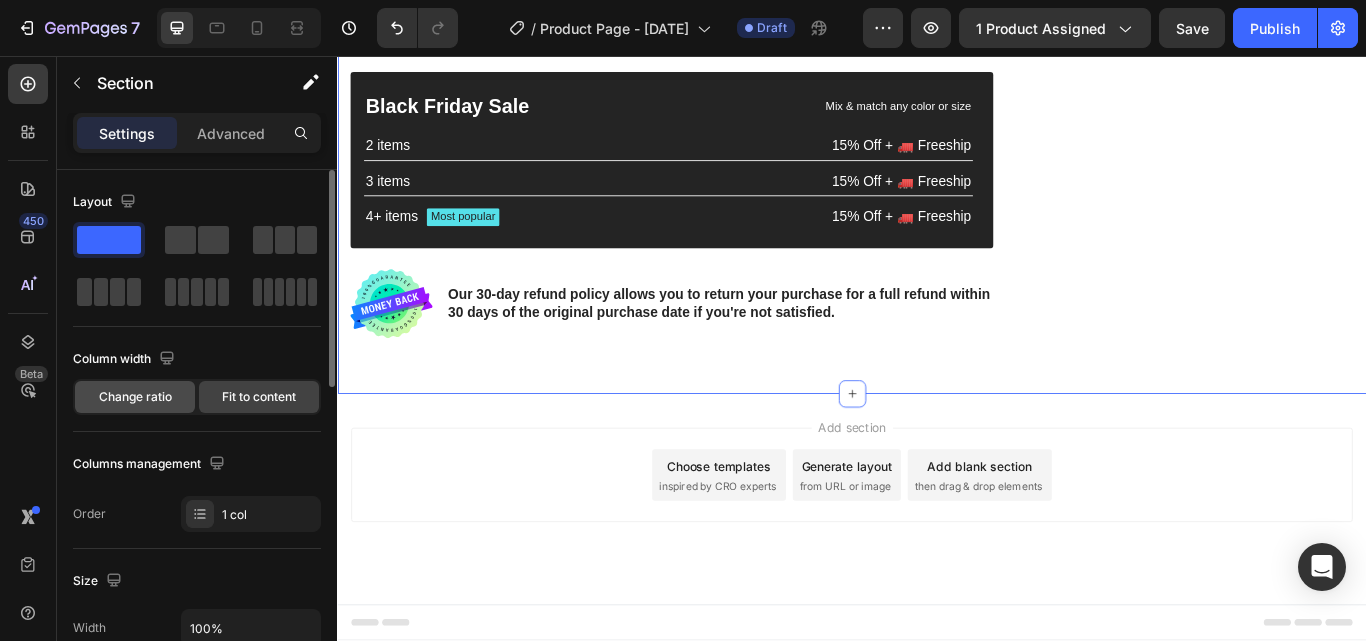 click on "Change ratio" 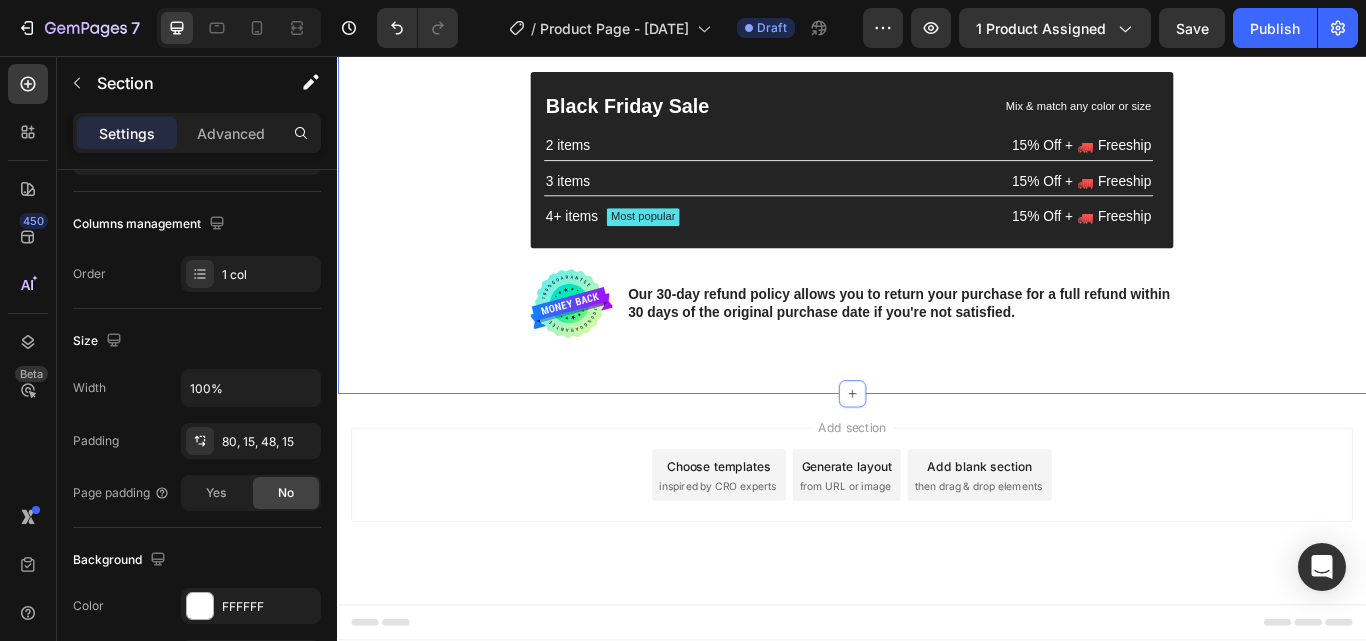 scroll, scrollTop: 0, scrollLeft: 0, axis: both 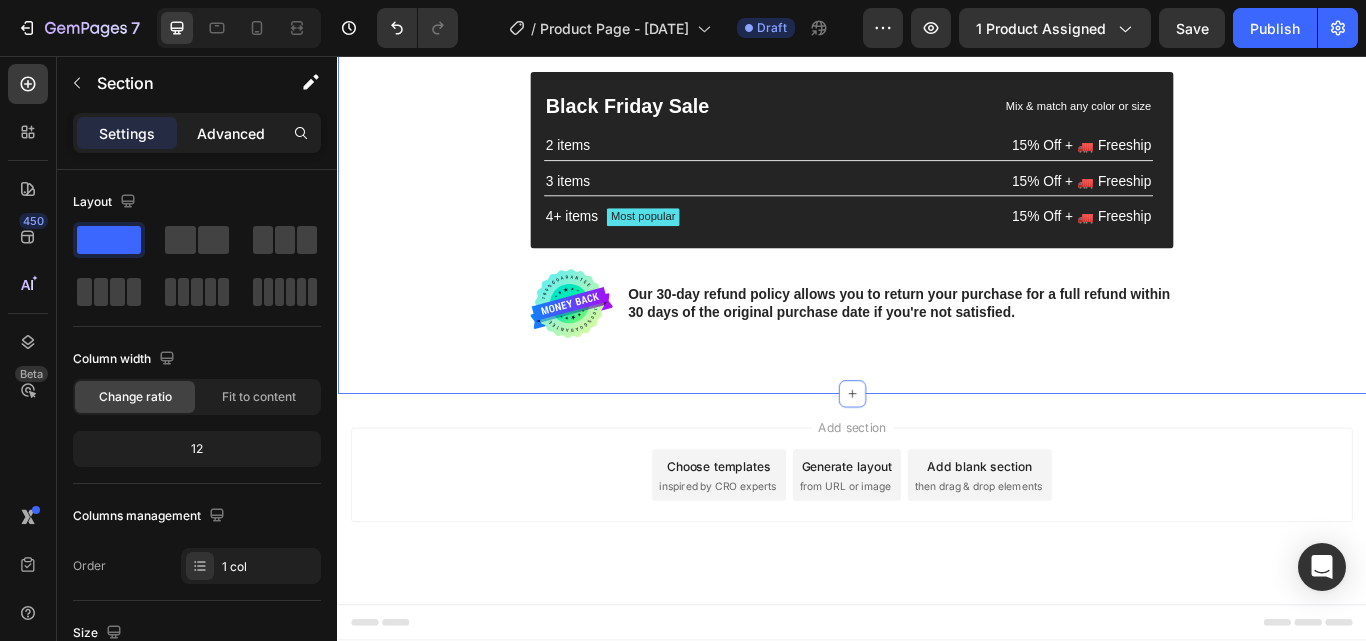 click on "Advanced" at bounding box center [231, 133] 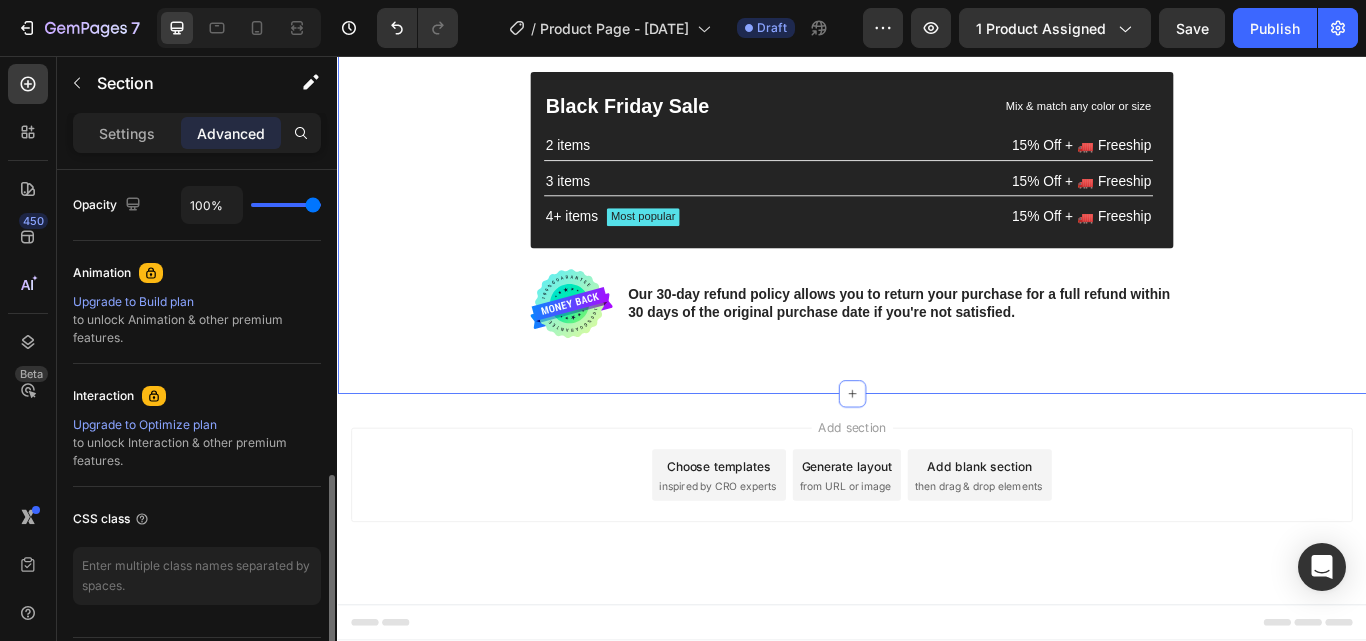 scroll, scrollTop: 860, scrollLeft: 0, axis: vertical 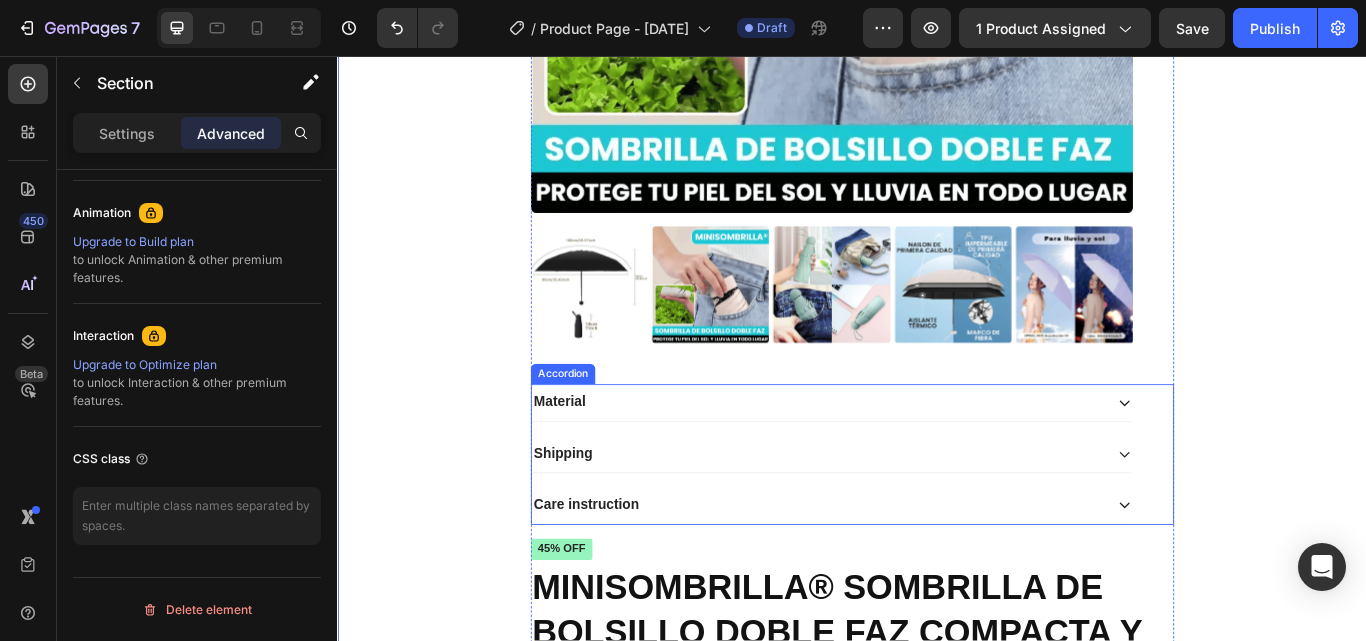 click on "Material" at bounding box center [913, 460] 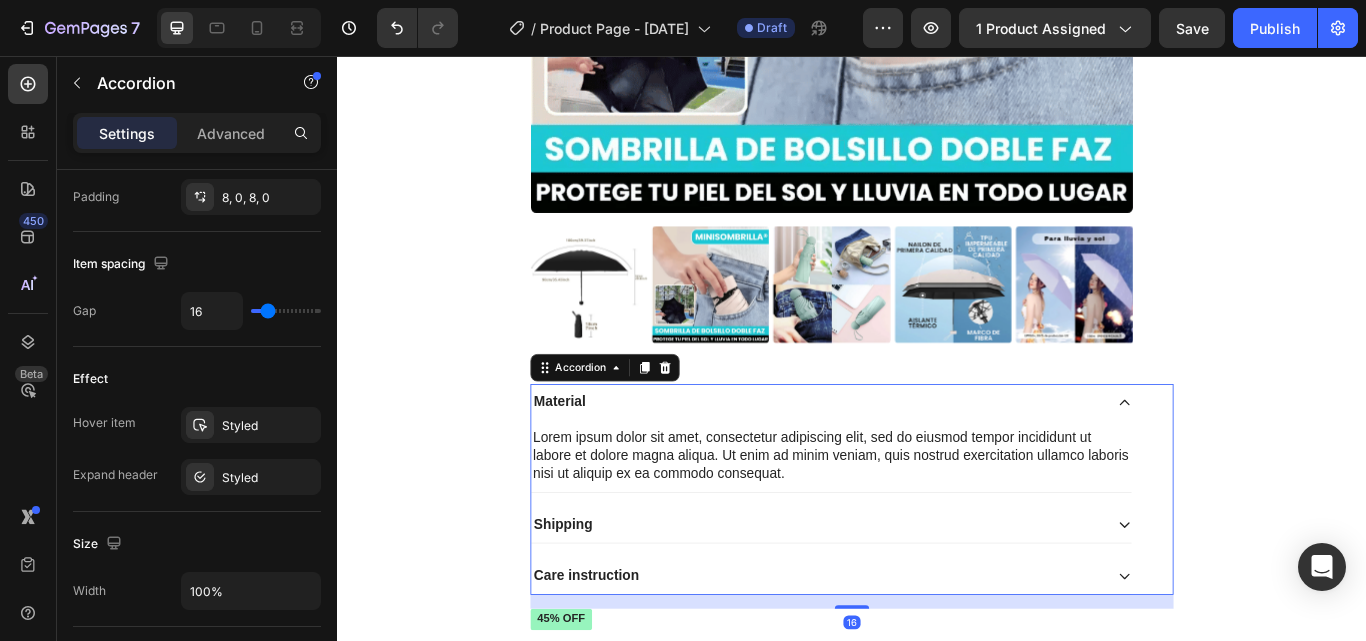 scroll, scrollTop: 0, scrollLeft: 0, axis: both 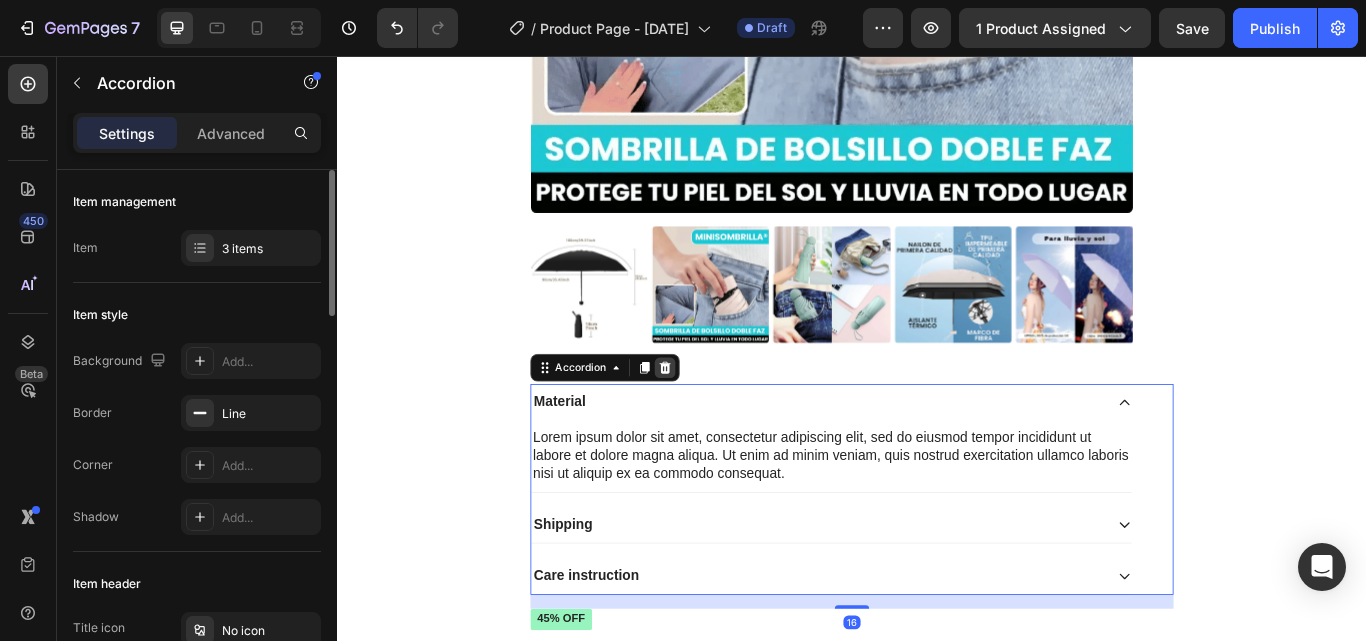 click 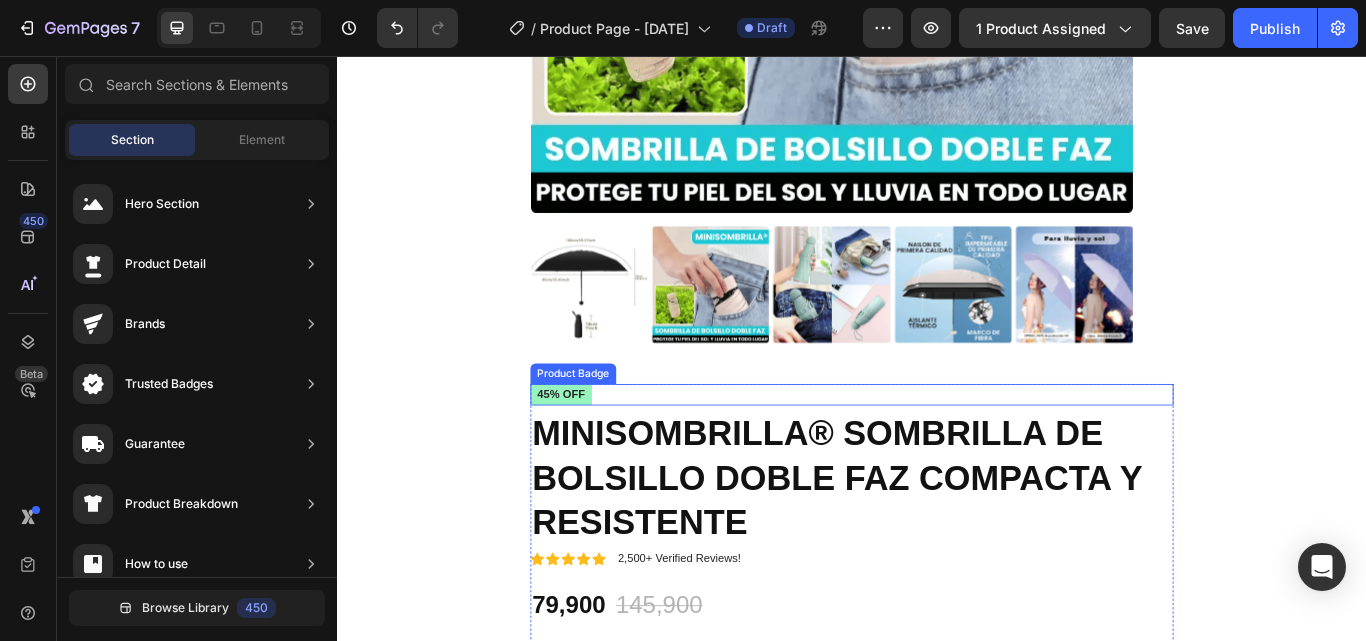 click on "45% off" at bounding box center [937, 451] 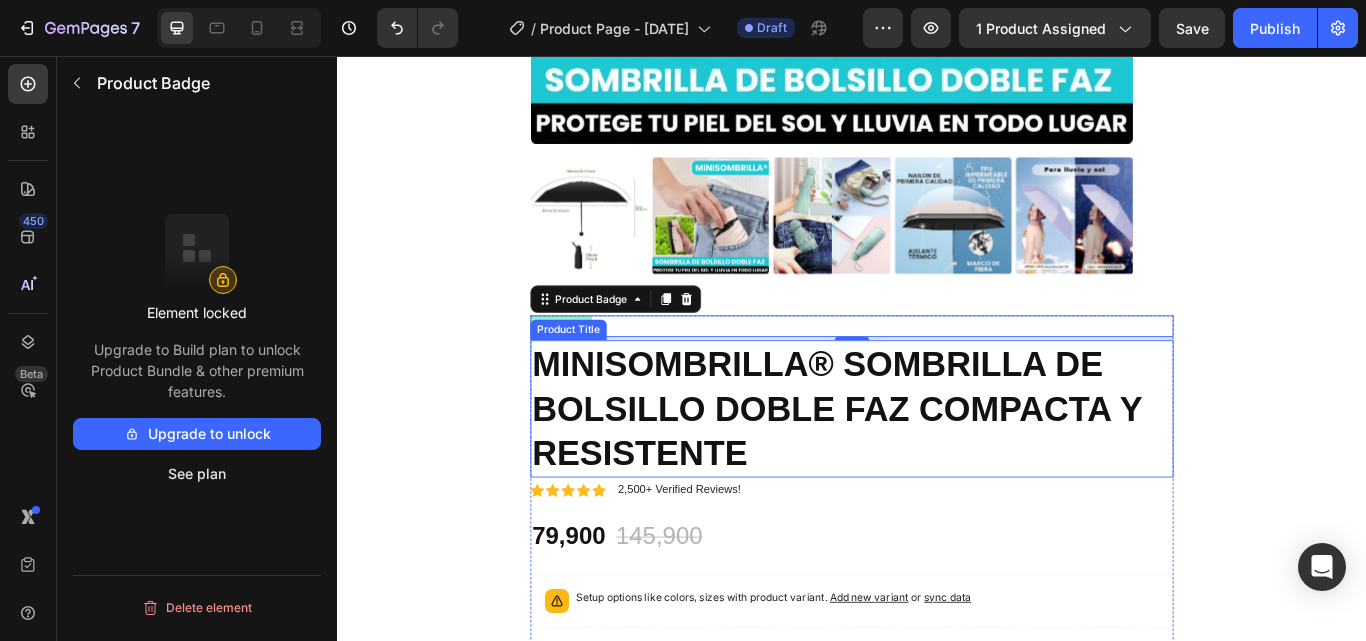 scroll, scrollTop: 840, scrollLeft: 0, axis: vertical 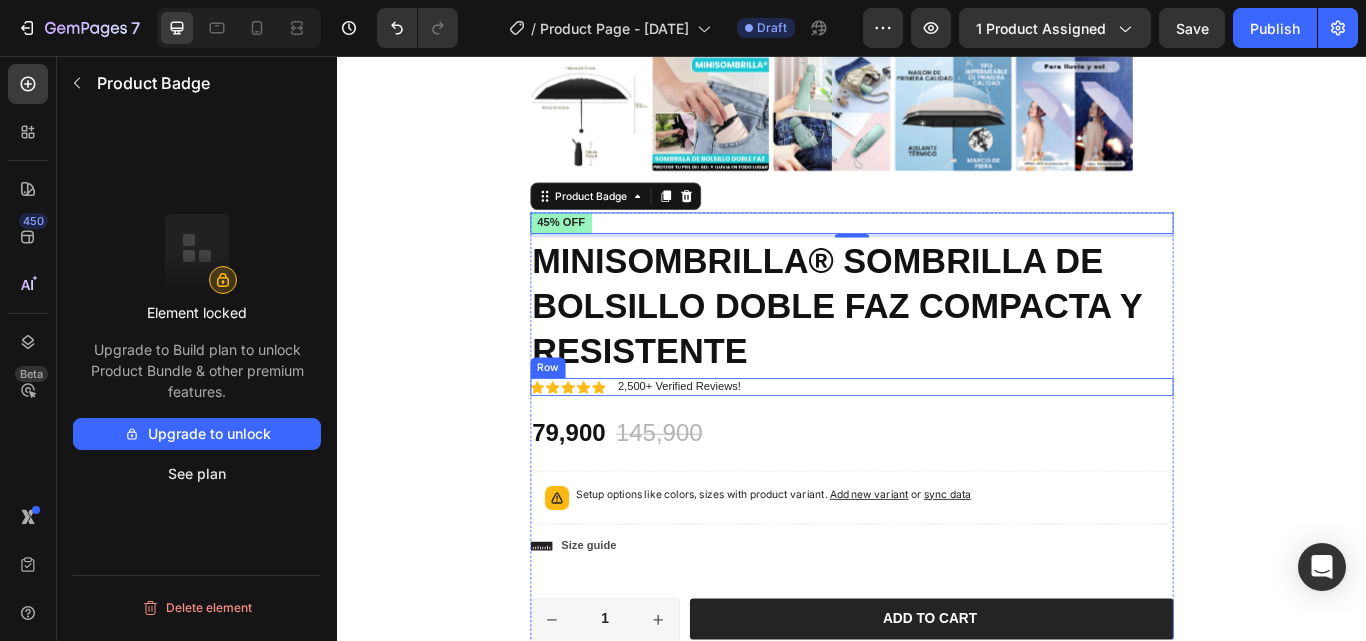 click on "Icon Icon Icon Icon Icon Icon List 2,500+ Verified Reviews! Text Block Row" at bounding box center [937, 442] 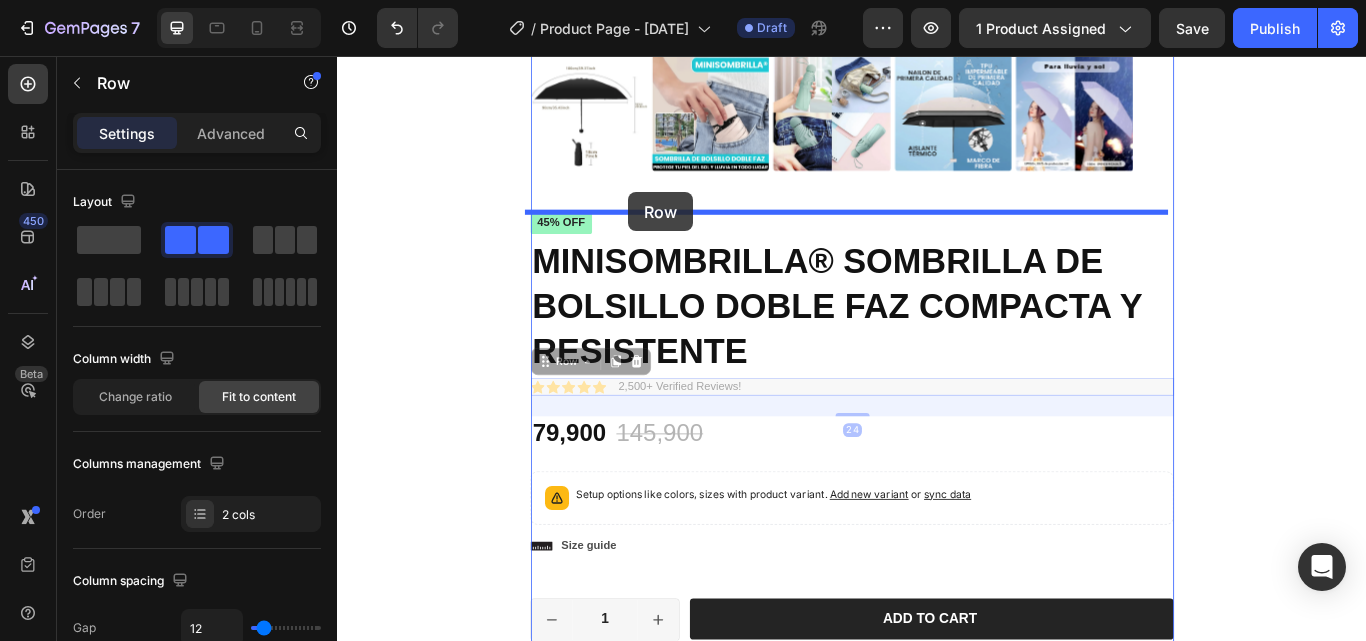 drag, startPoint x: 601, startPoint y: 415, endPoint x: 676, endPoint y: 215, distance: 213.6001 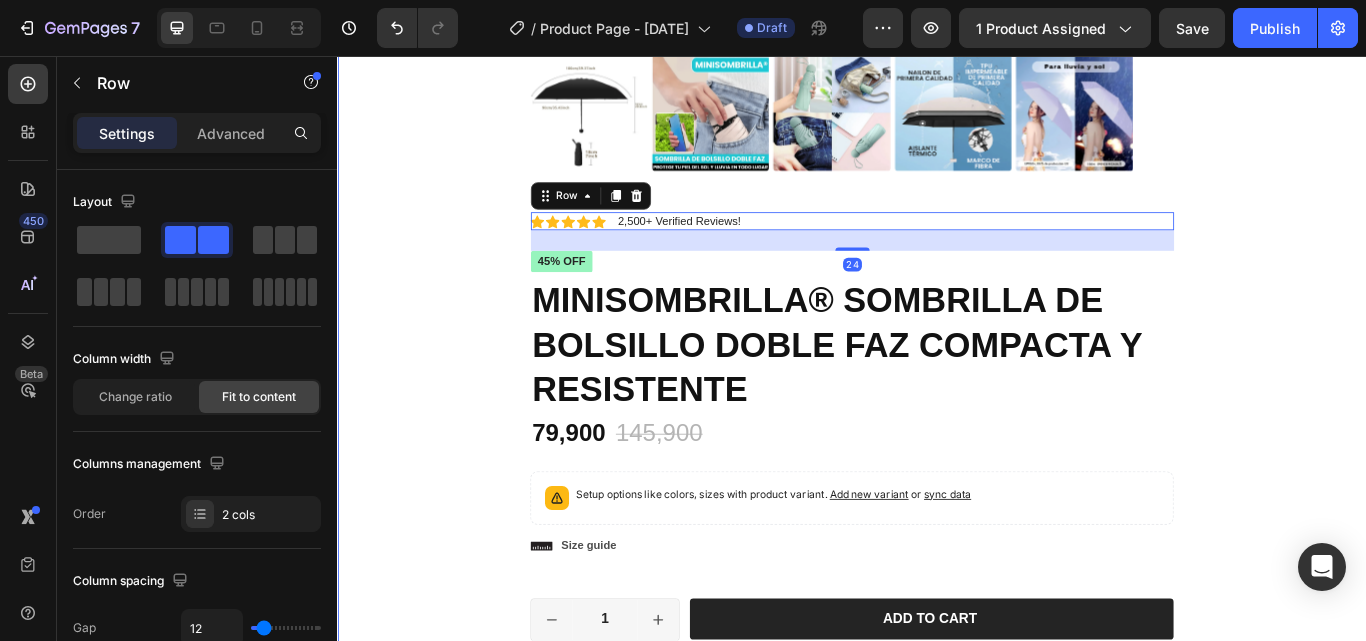 click on "Product Images Icon Icon Icon Icon Icon Icon List 2,500+ Verified Reviews! Text Block Row   24 Icon Icon Icon Icon Icon Icon List 2,500+ Verified Reviews! Text Block Row 45% off Product Badge MINISOMBRILLA® SOMBRILLA DE BOLSILLO DOBLE FAZ COMPACTA Y RESISTENTE Product Title 79,900 Product Price Product Price 145,900 Product Price Product Price 45% off Product Badge Row Setup options like colors, sizes with product variant.       Add new variant   or   sync data Product Variants & Swatches Setup options like colors, sizes with product variant.       Add new variant   or   sync data Product Variants & Swatches
Icon Size guide Text Block Row
1
Product Quantity Row Add to cart Add to Cart
Icon Worldwide free shipping Text Block Row Row Black Friday Sale Text Block Mix & match any color or size Text Block Row 2 items Text Block 15% Off + 🚛 Freeship Text Block Row 3 items Text Block 15% Off + 🚛 Freeship Text Block Row 4+ items Text Block Most popular Text Block Row Row" at bounding box center [937, 230] 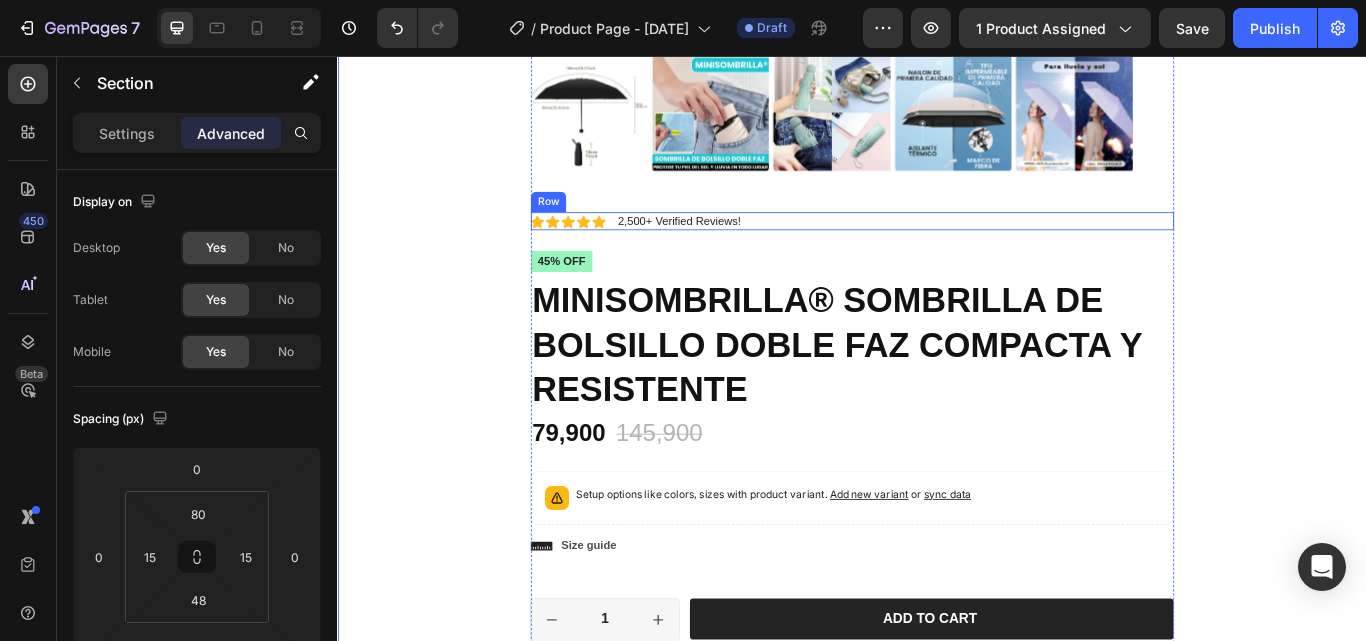 click on "Icon Icon Icon Icon Icon Icon List 2,500+ Verified Reviews! Text Block Row" at bounding box center (937, 249) 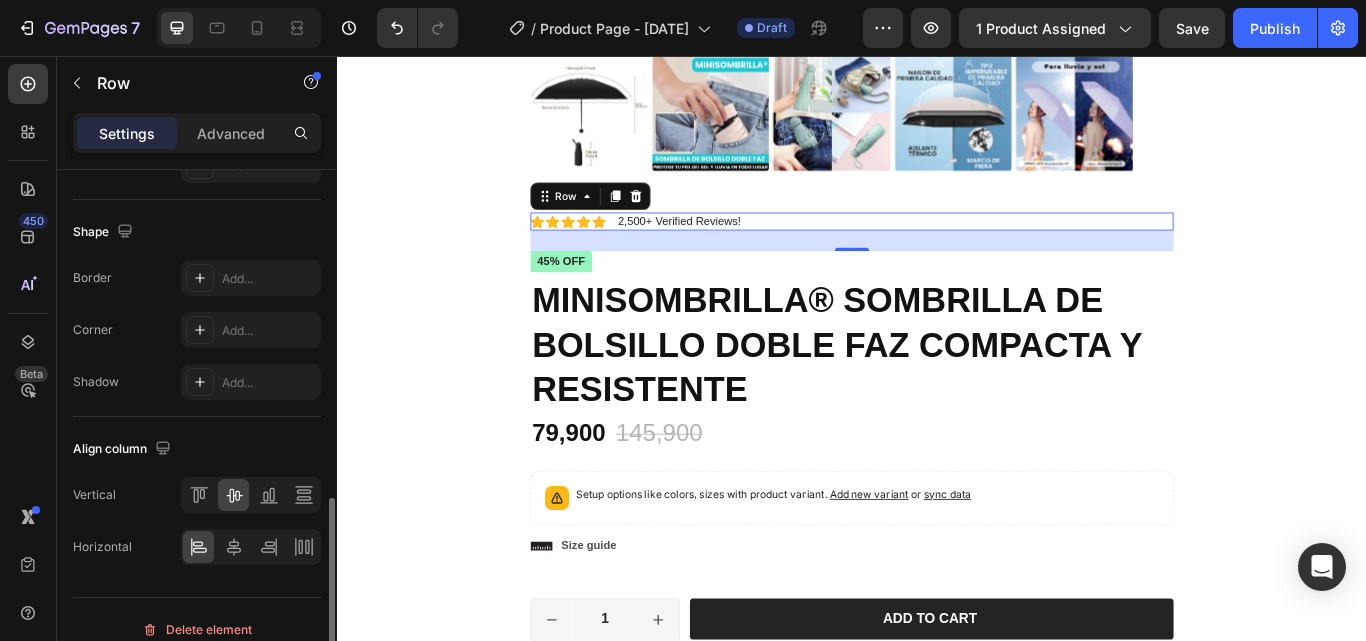 scroll, scrollTop: 920, scrollLeft: 0, axis: vertical 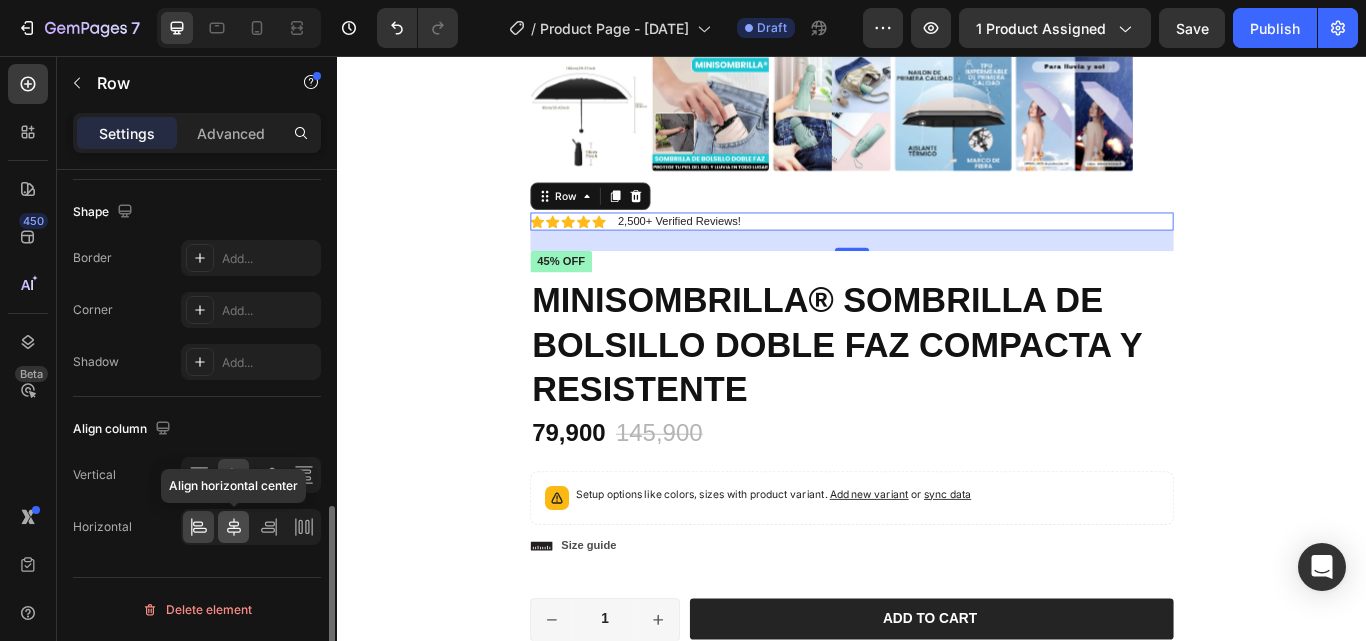 click 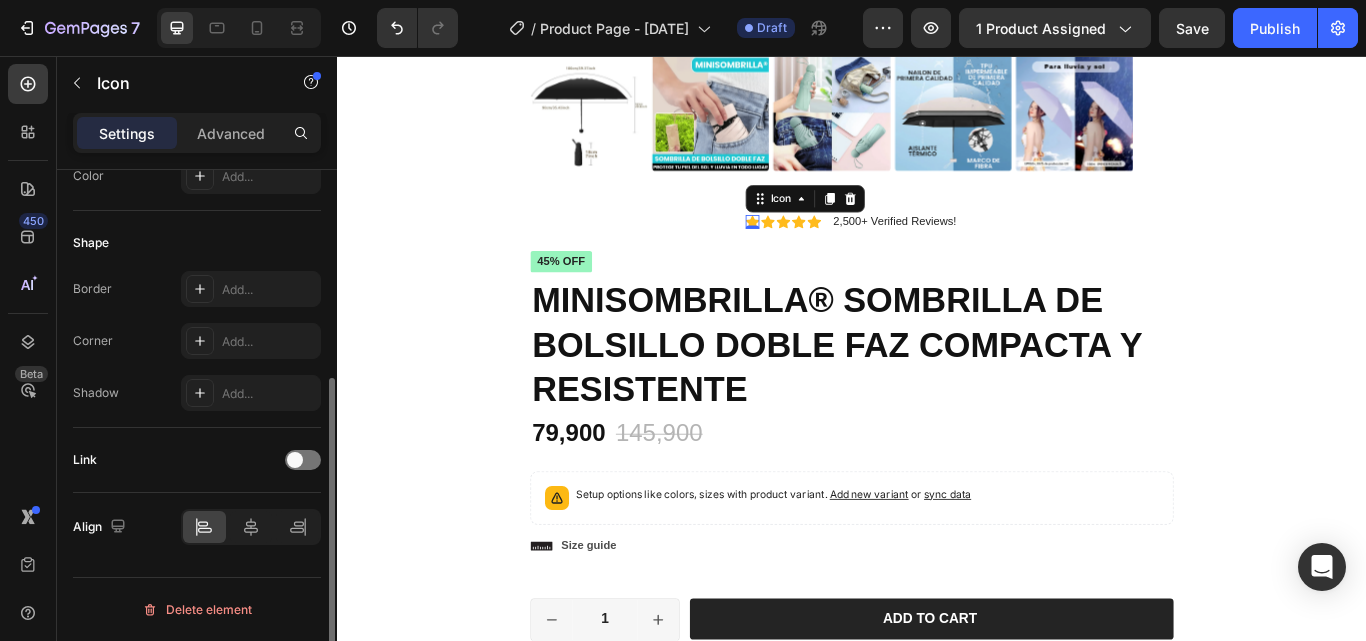 scroll, scrollTop: 0, scrollLeft: 0, axis: both 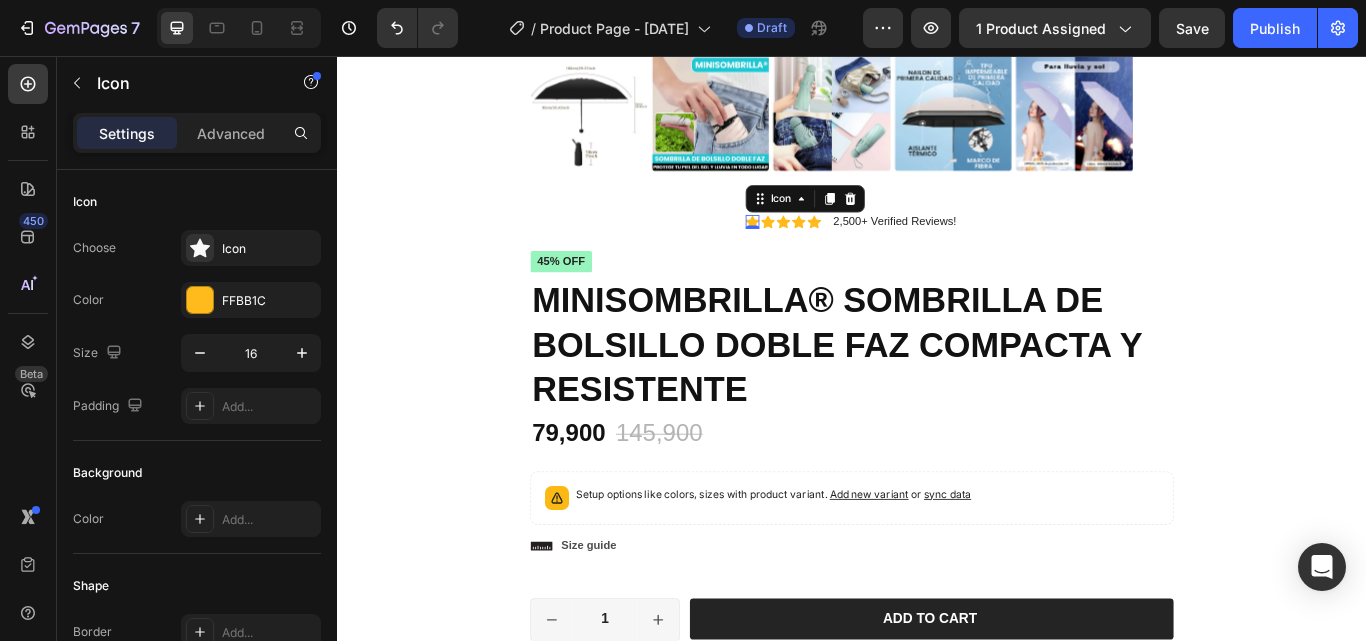 click 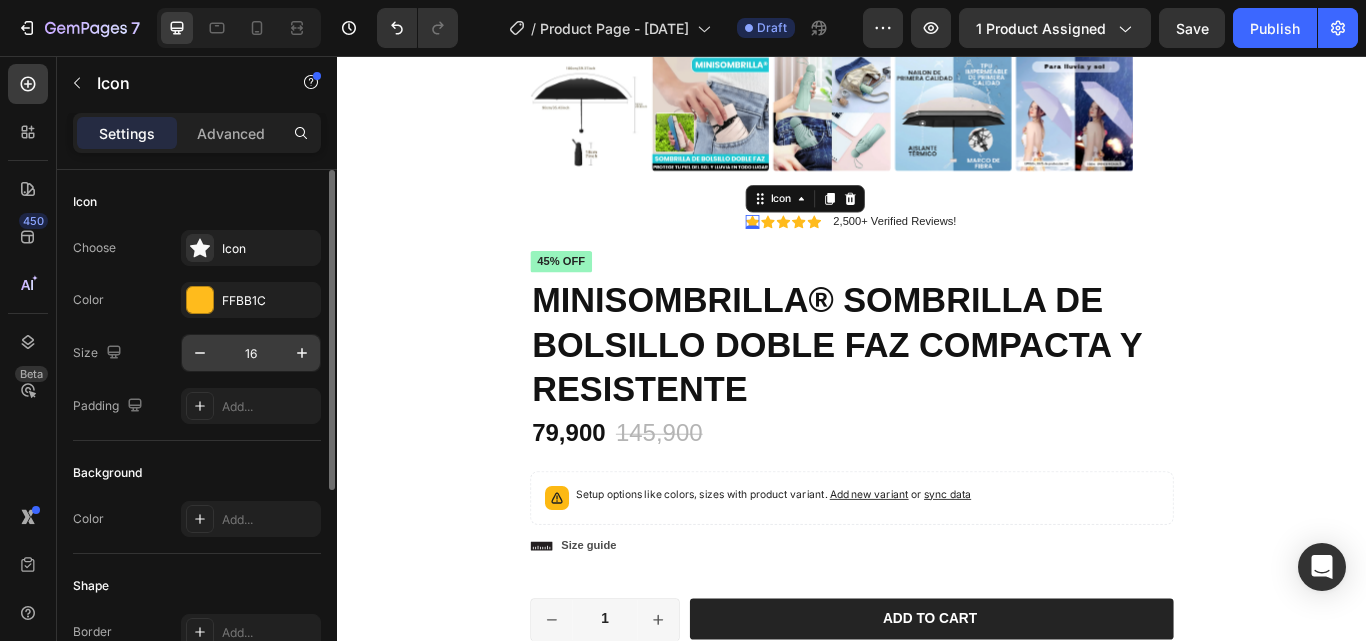 click on "16" at bounding box center [251, 353] 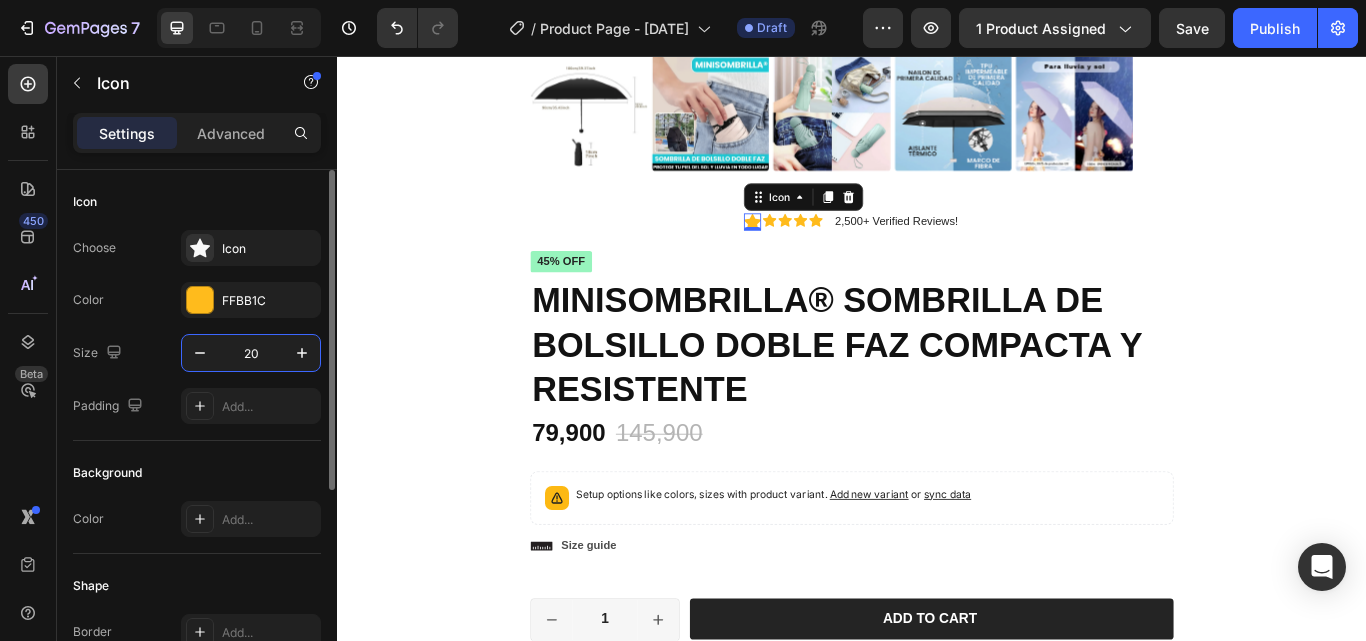 type on "20" 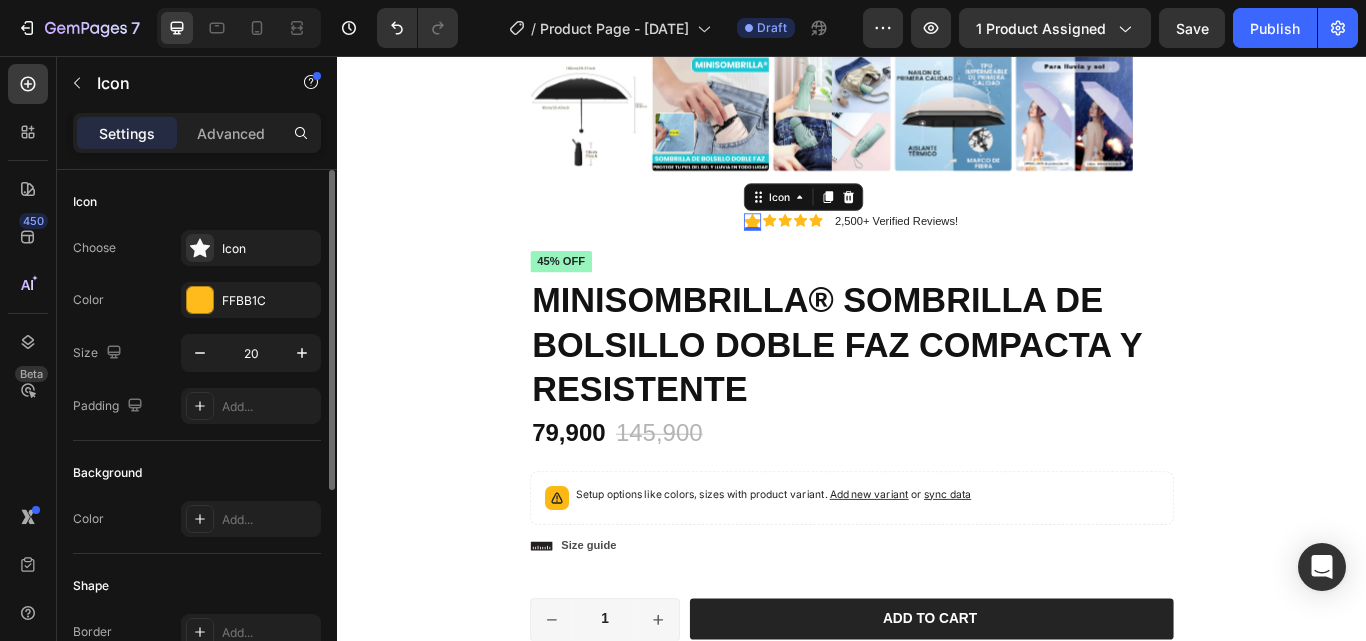 drag, startPoint x: 174, startPoint y: 374, endPoint x: 388, endPoint y: 229, distance: 258.4976 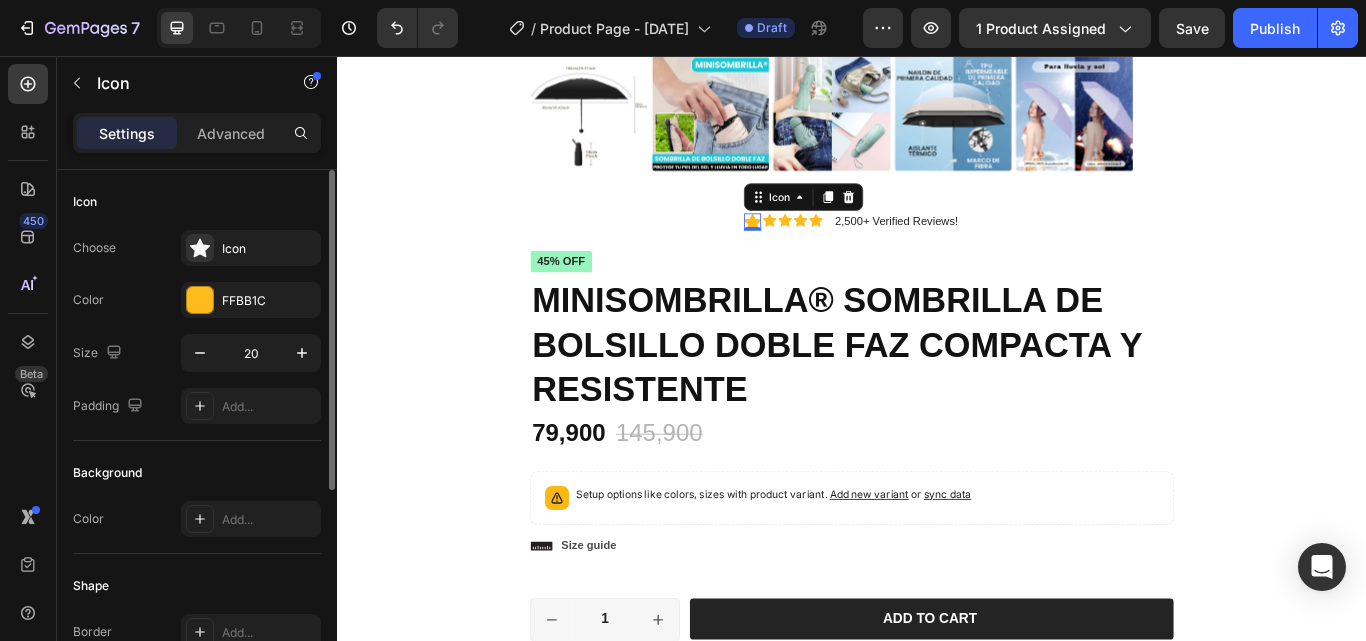 click on "Choose Icon Color FFBB1C Size 20 Padding Add..." at bounding box center (197, 327) 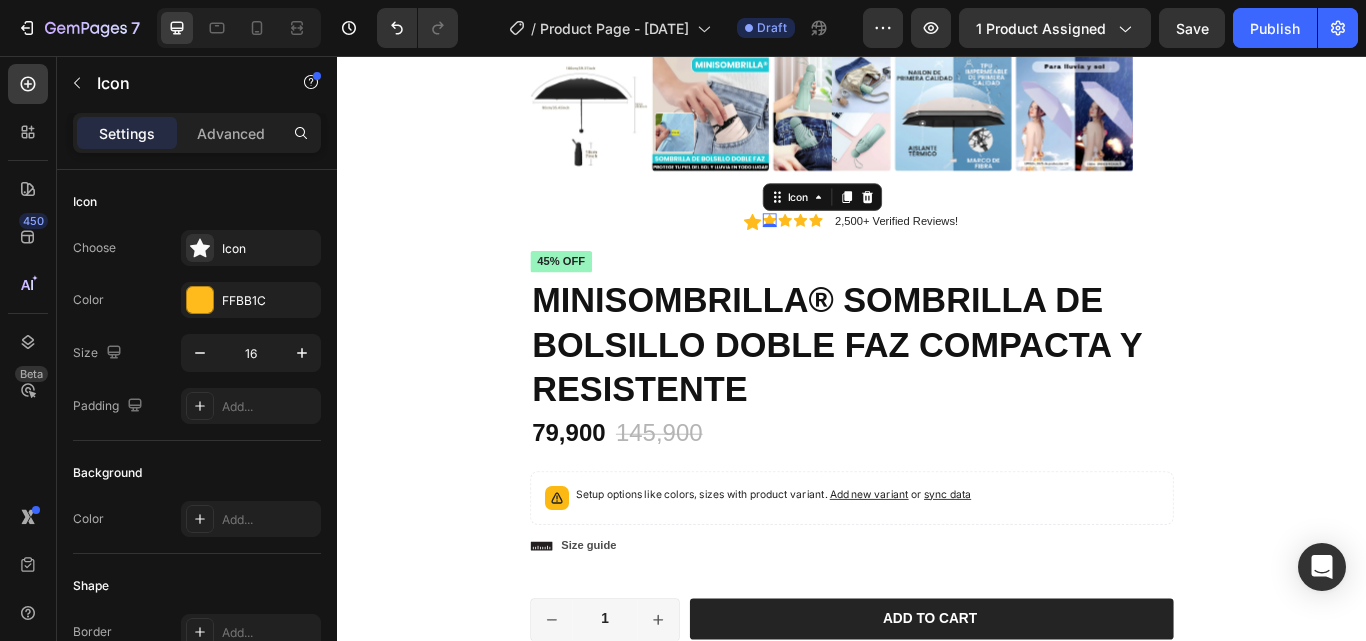 click on "Icon   0" at bounding box center [841, 248] 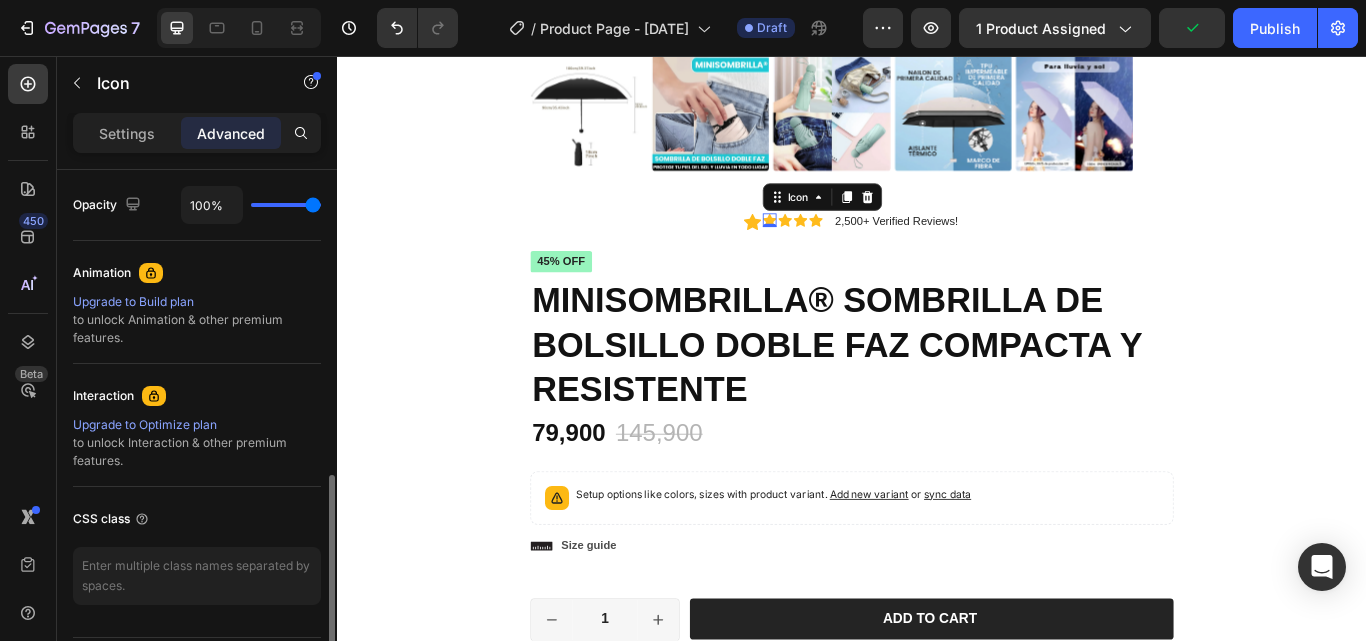 scroll, scrollTop: 400, scrollLeft: 0, axis: vertical 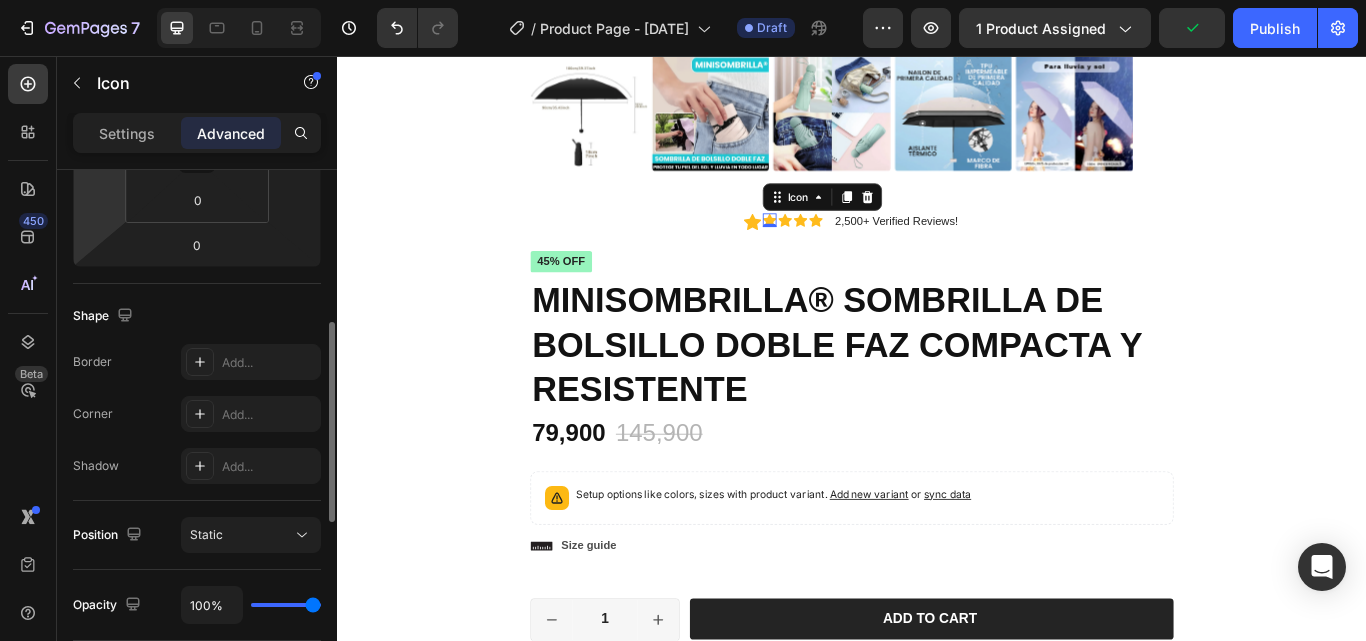 click on "Settings Advanced" at bounding box center [197, 133] 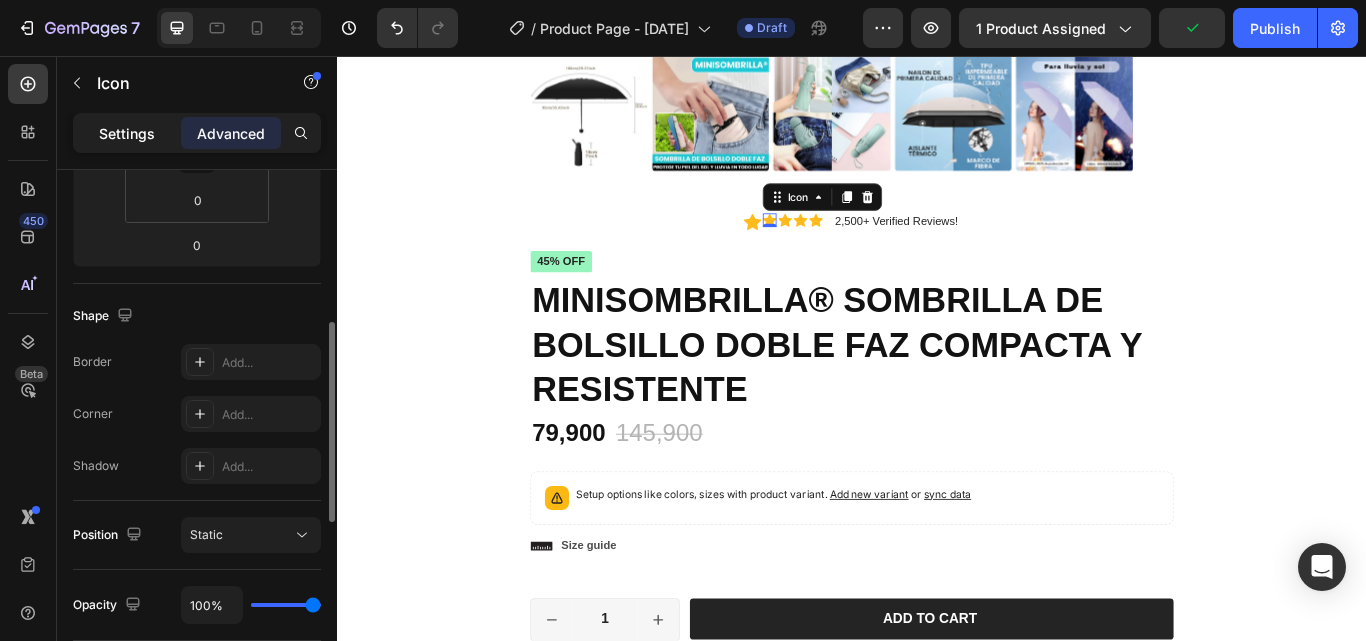 click on "Settings" at bounding box center (127, 133) 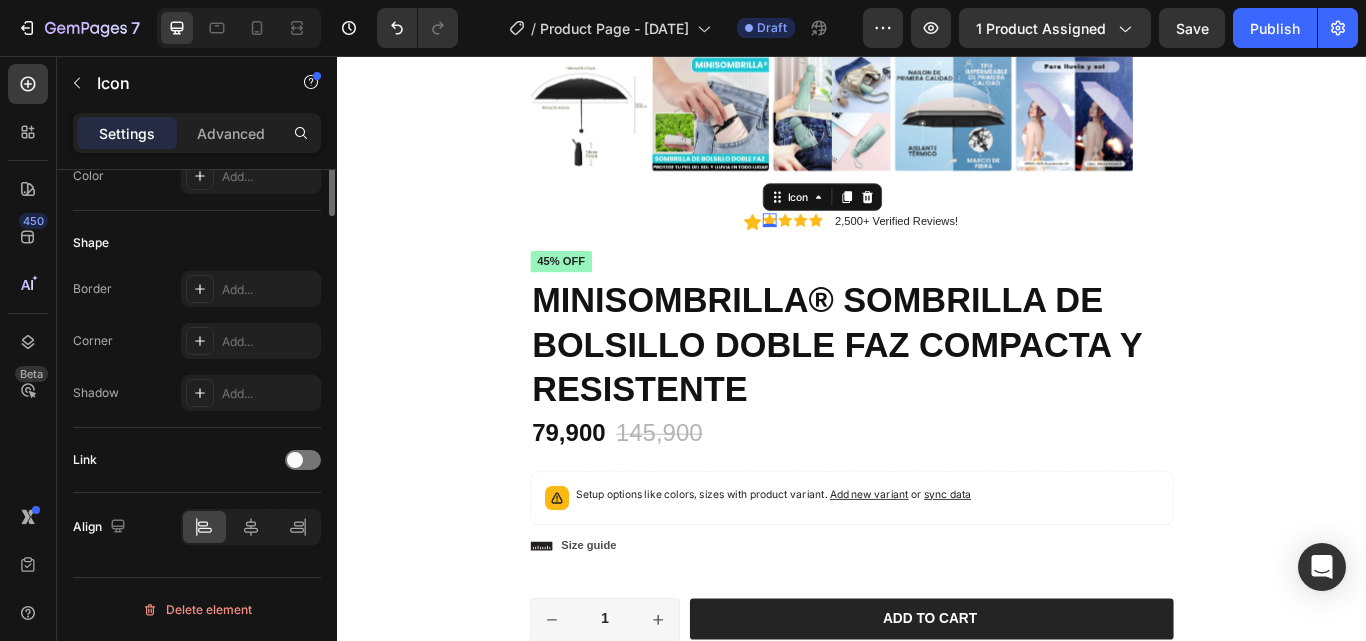 scroll, scrollTop: 0, scrollLeft: 0, axis: both 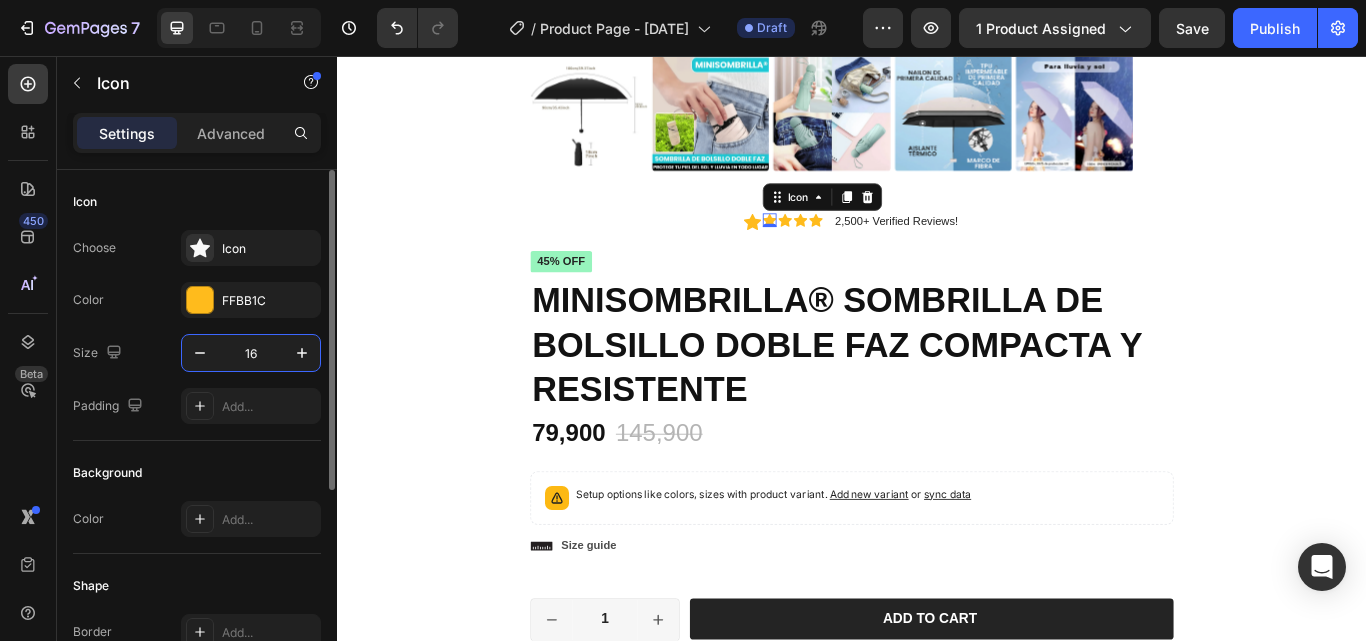 click on "16" at bounding box center [251, 353] 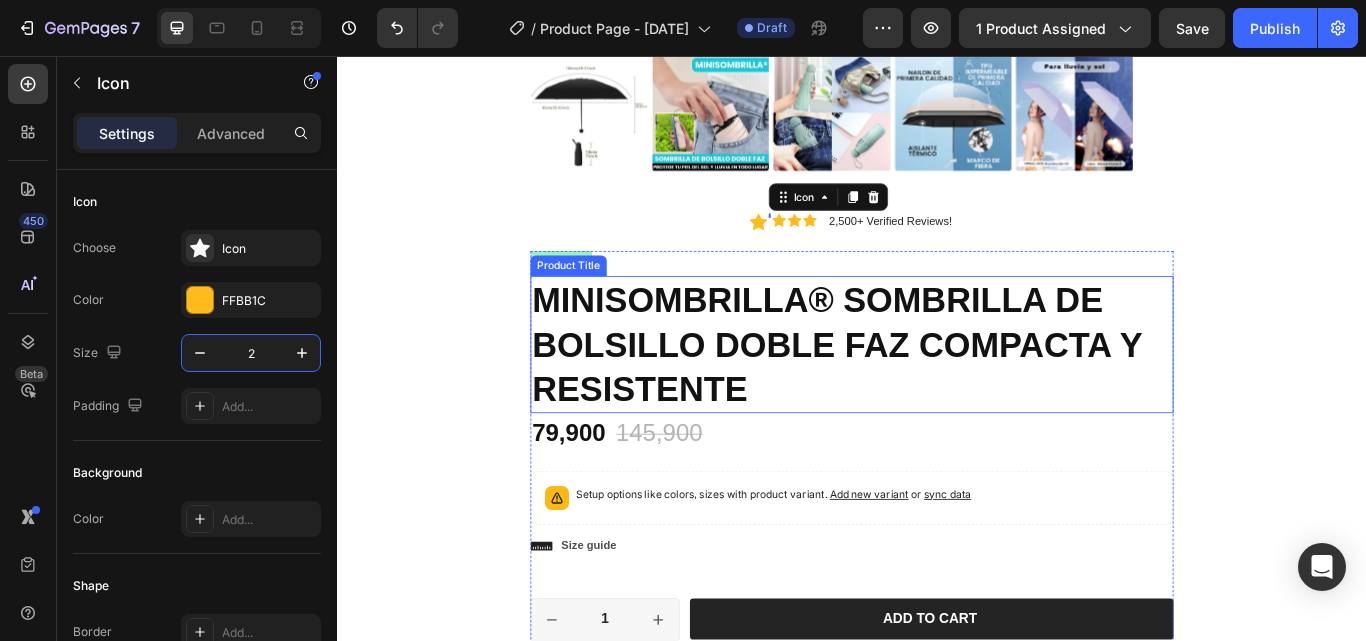 type on "20" 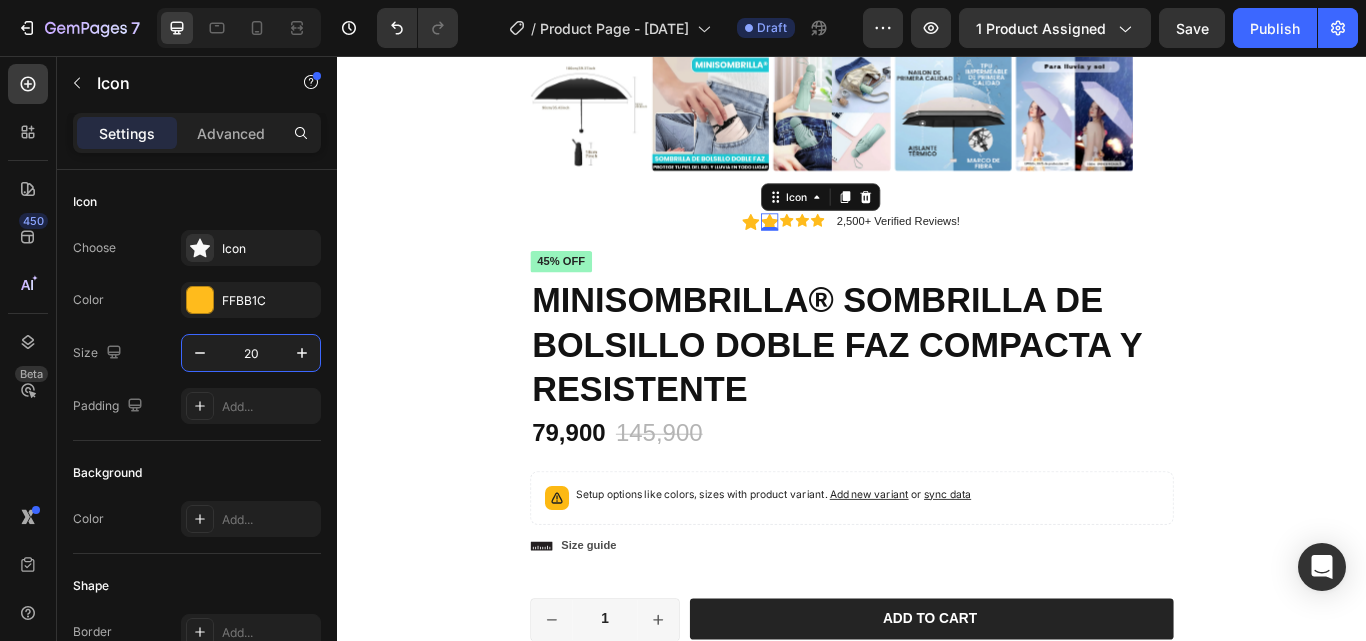 click 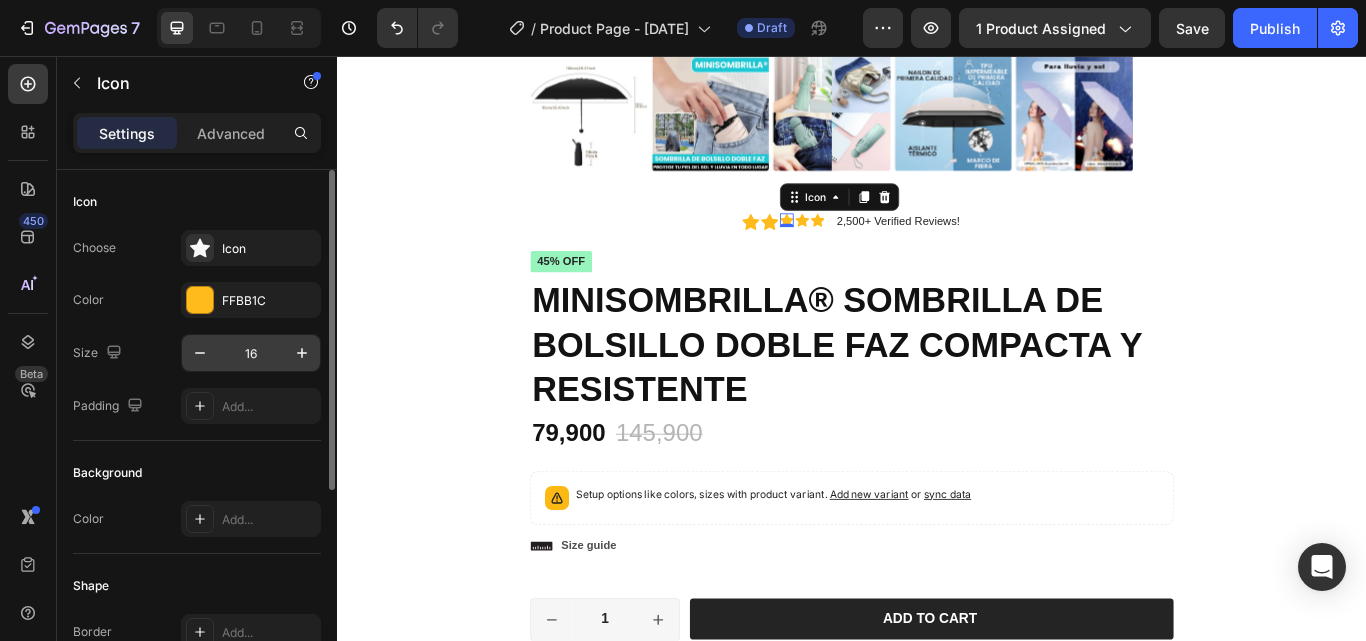 click on "16" at bounding box center (251, 353) 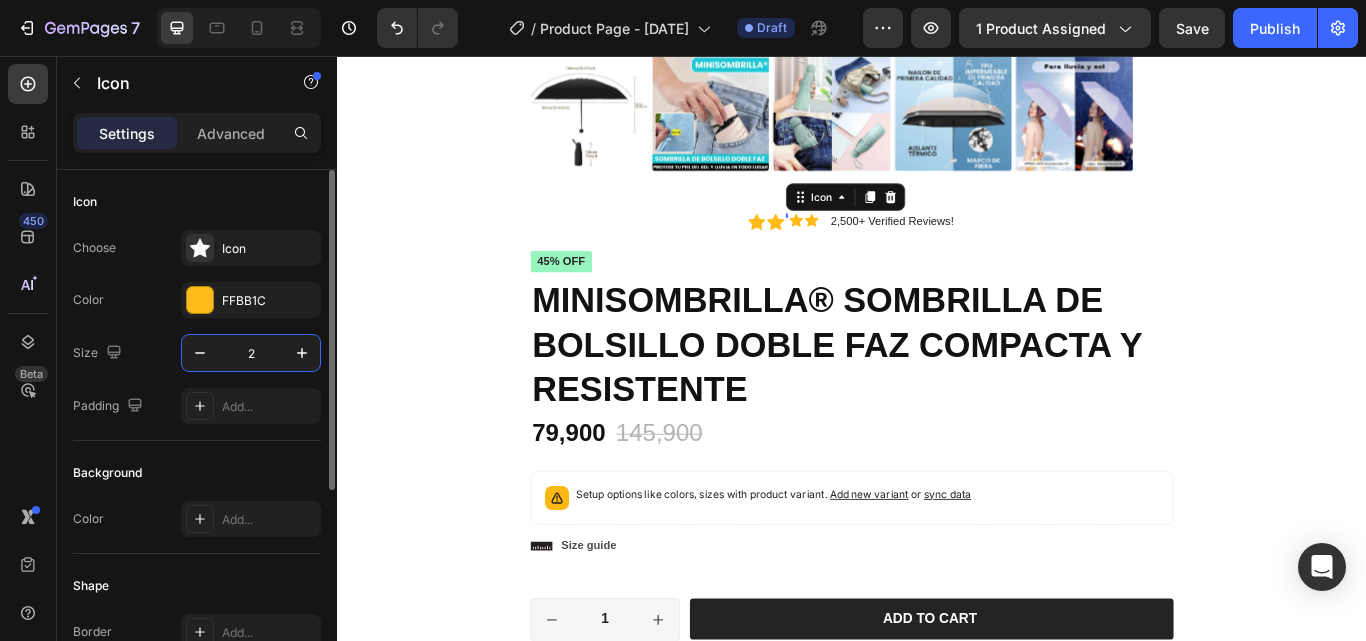 type on "20" 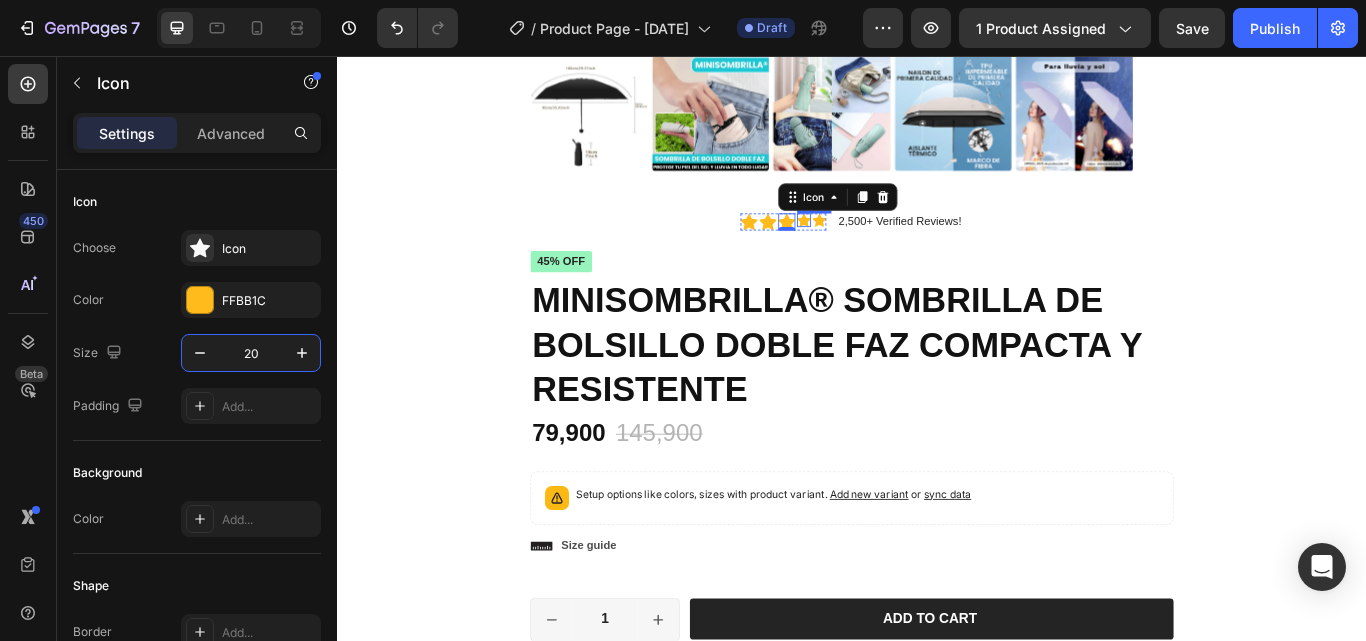 click 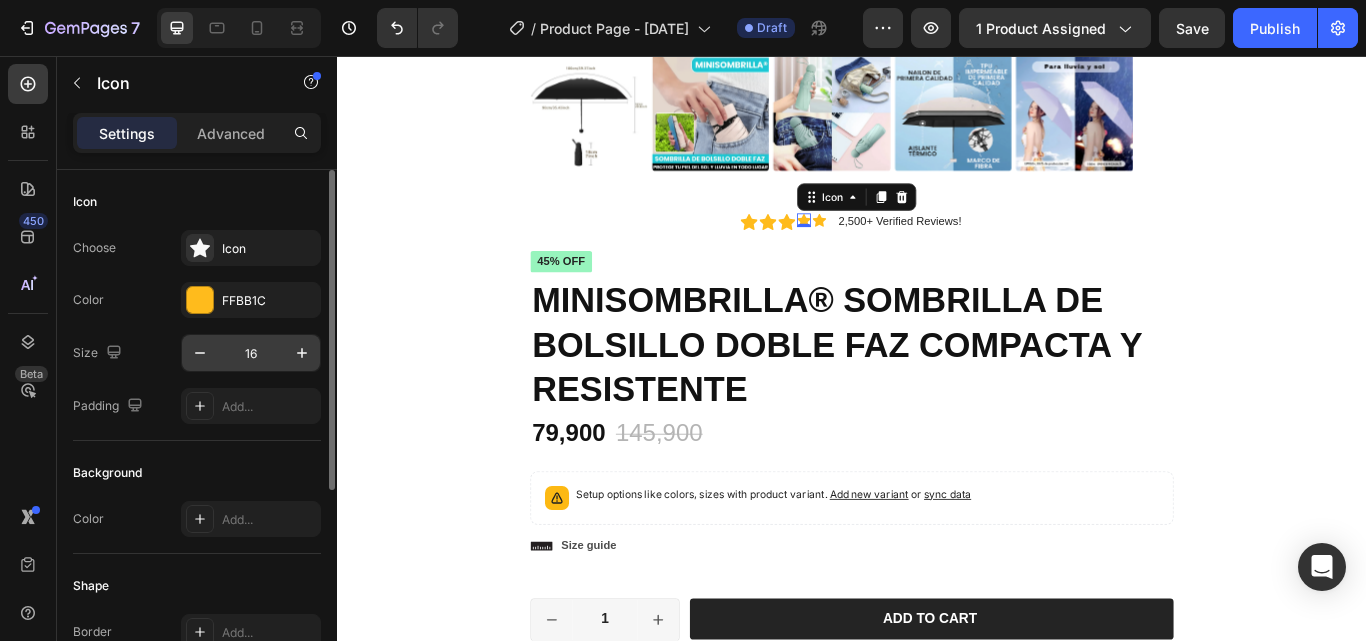 click on "16" at bounding box center (251, 353) 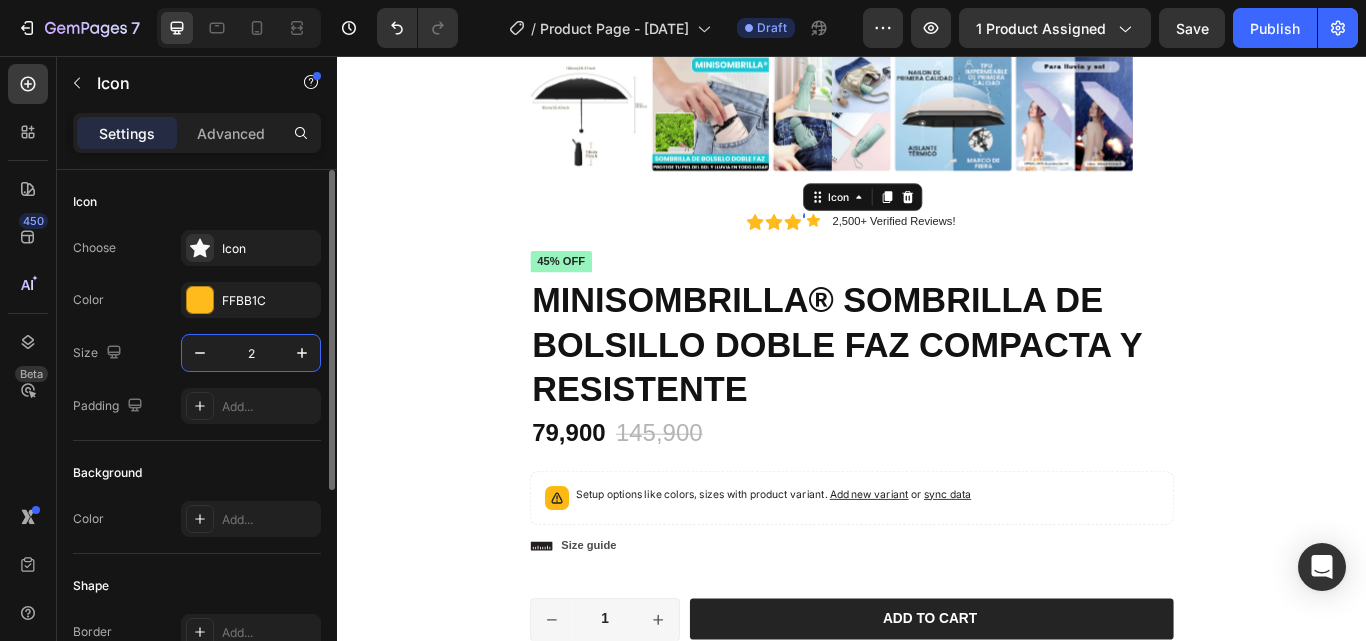 type on "20" 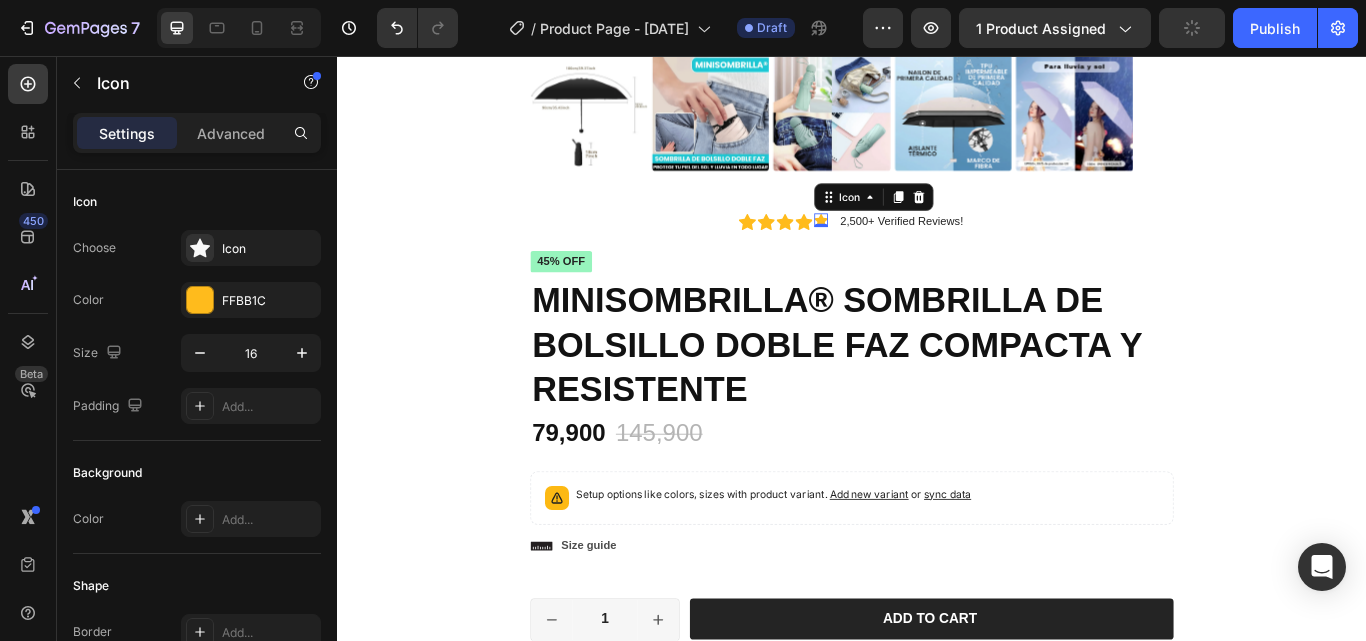 click 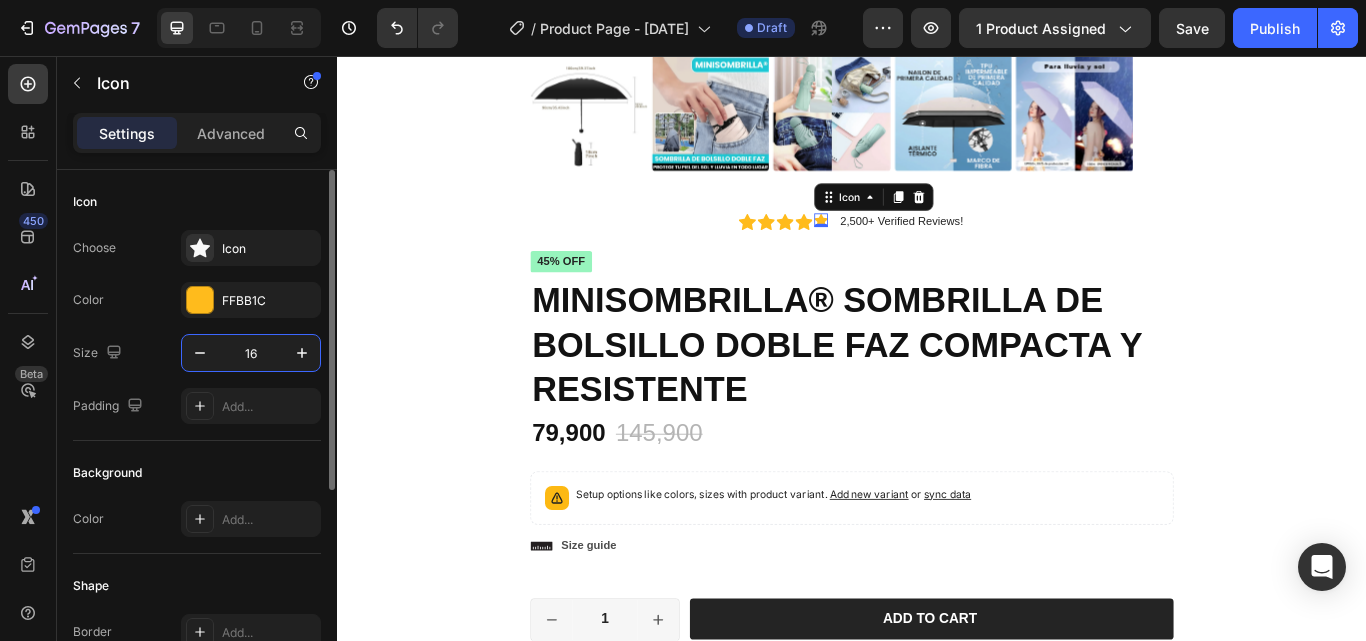 click on "16" at bounding box center (251, 353) 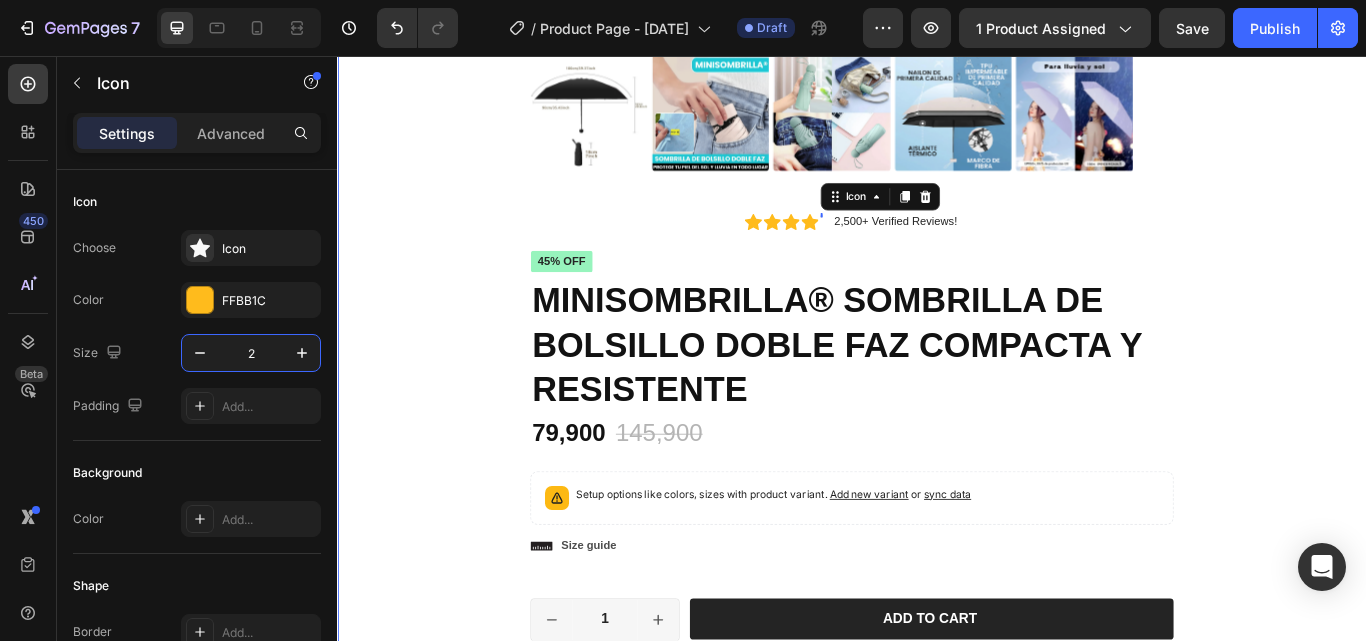 type on "20" 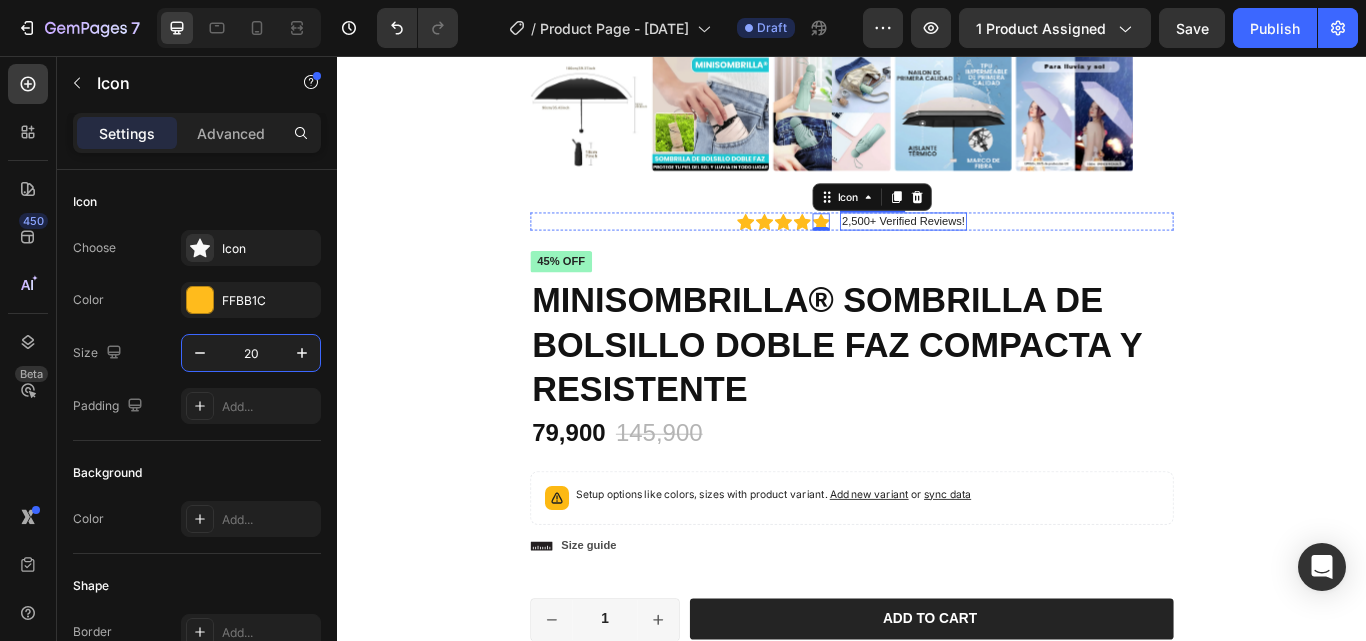 click on "2,500+ Verified Reviews!" at bounding box center (996, 249) 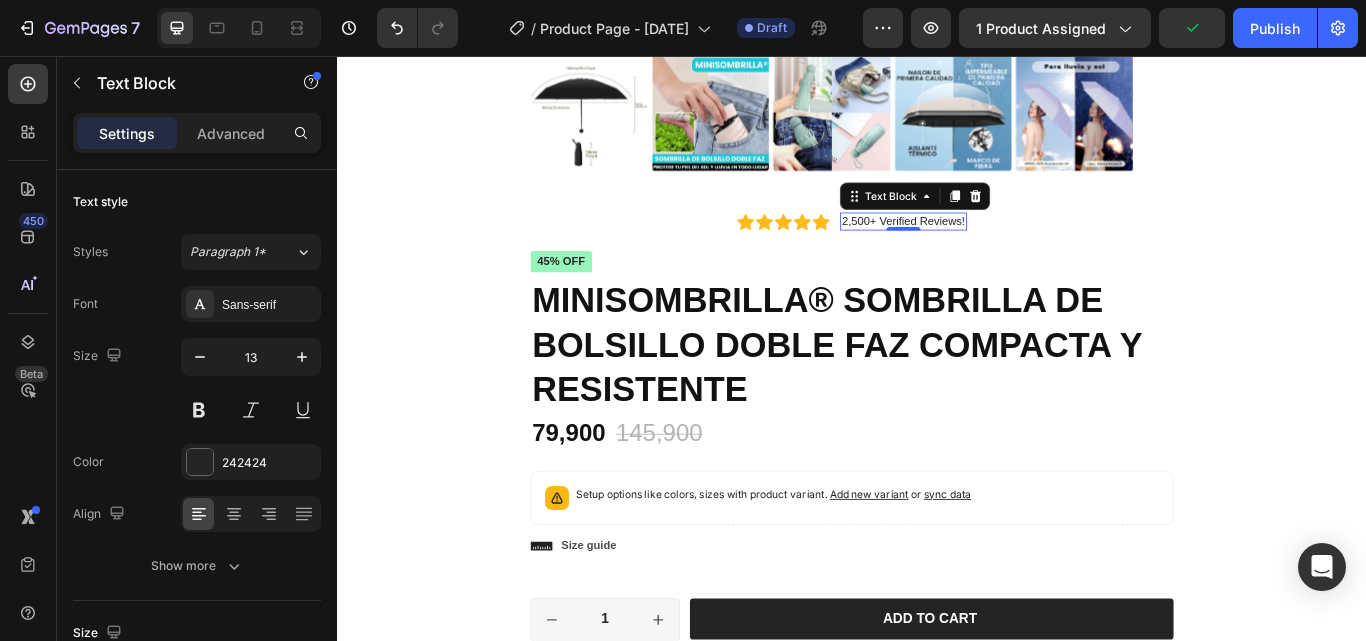 click on "2,500+ Verified Reviews!" at bounding box center [996, 249] 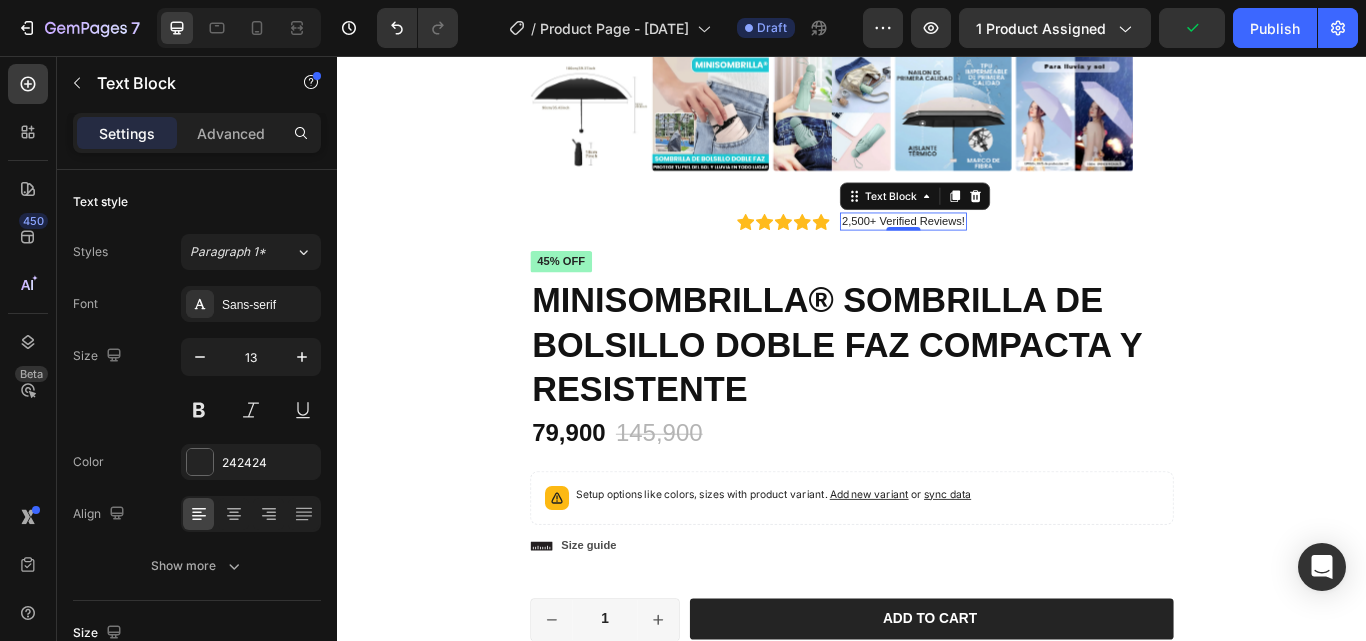 click on "2,500+ Verified Reviews!" at bounding box center [996, 249] 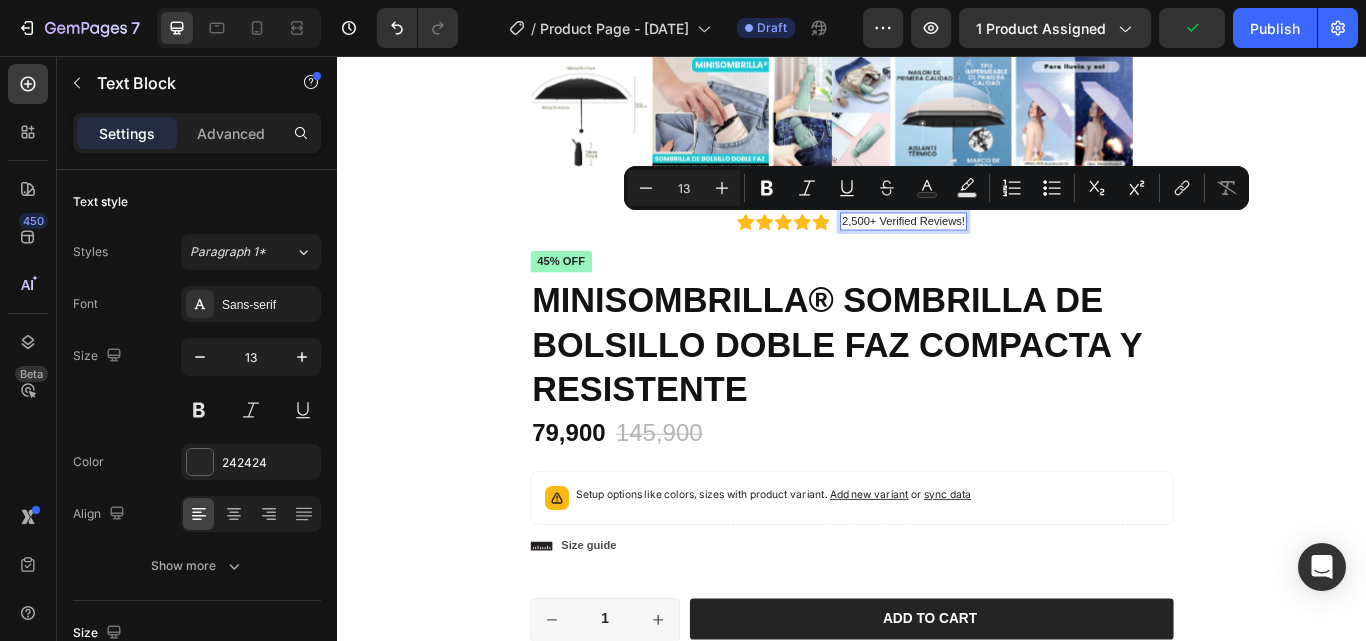 click on "2,500+ Verified Reviews!" at bounding box center [996, 249] 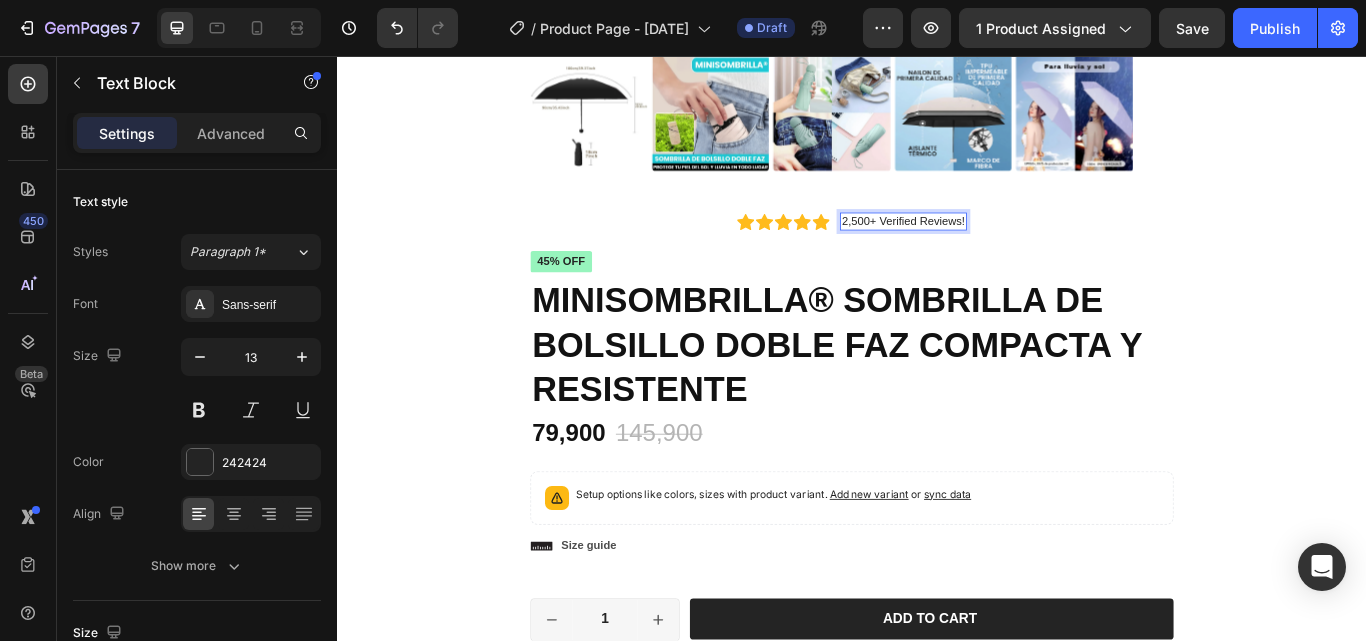 click on "2,500+ Verified Reviews!" at bounding box center [996, 249] 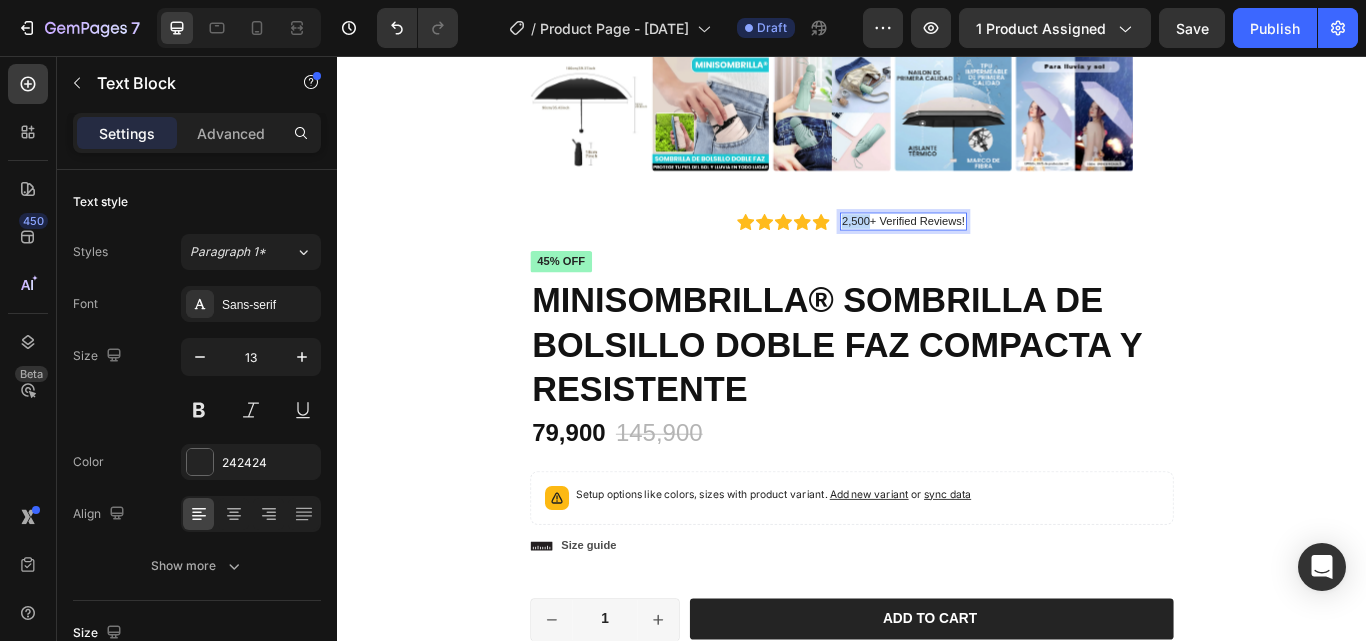 click on "2,500+ Verified Reviews!" at bounding box center (996, 249) 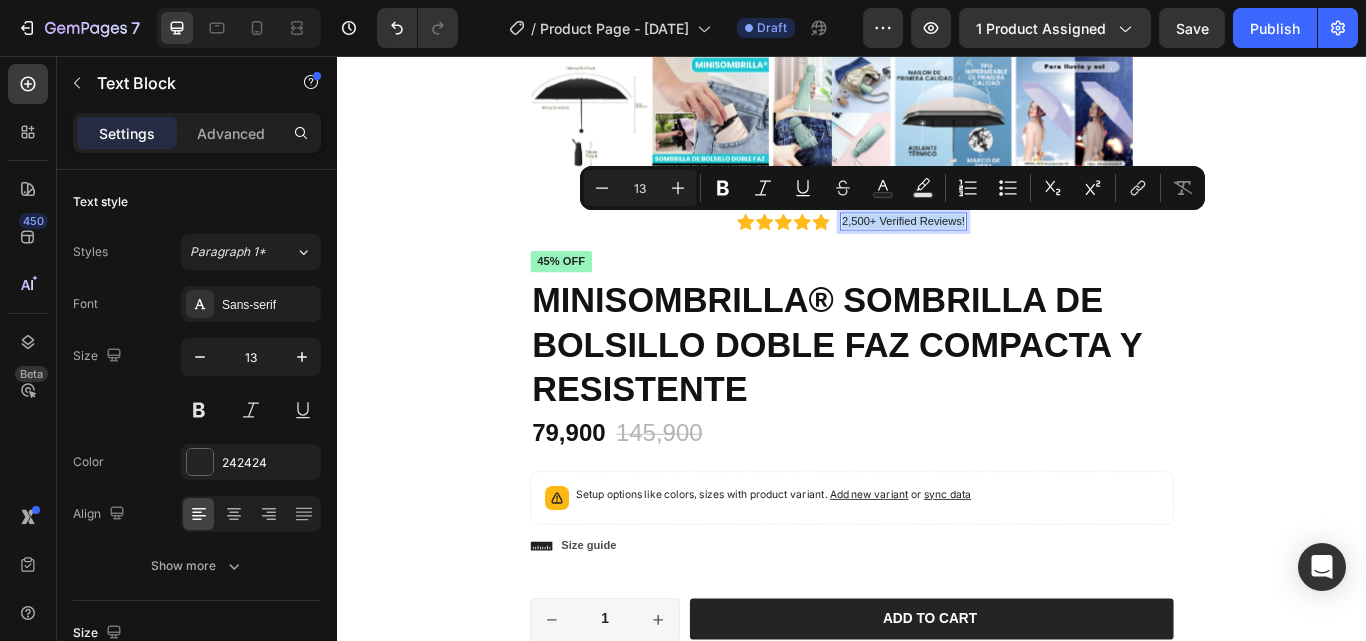 click on "2,500+ Verified Reviews!" at bounding box center (996, 249) 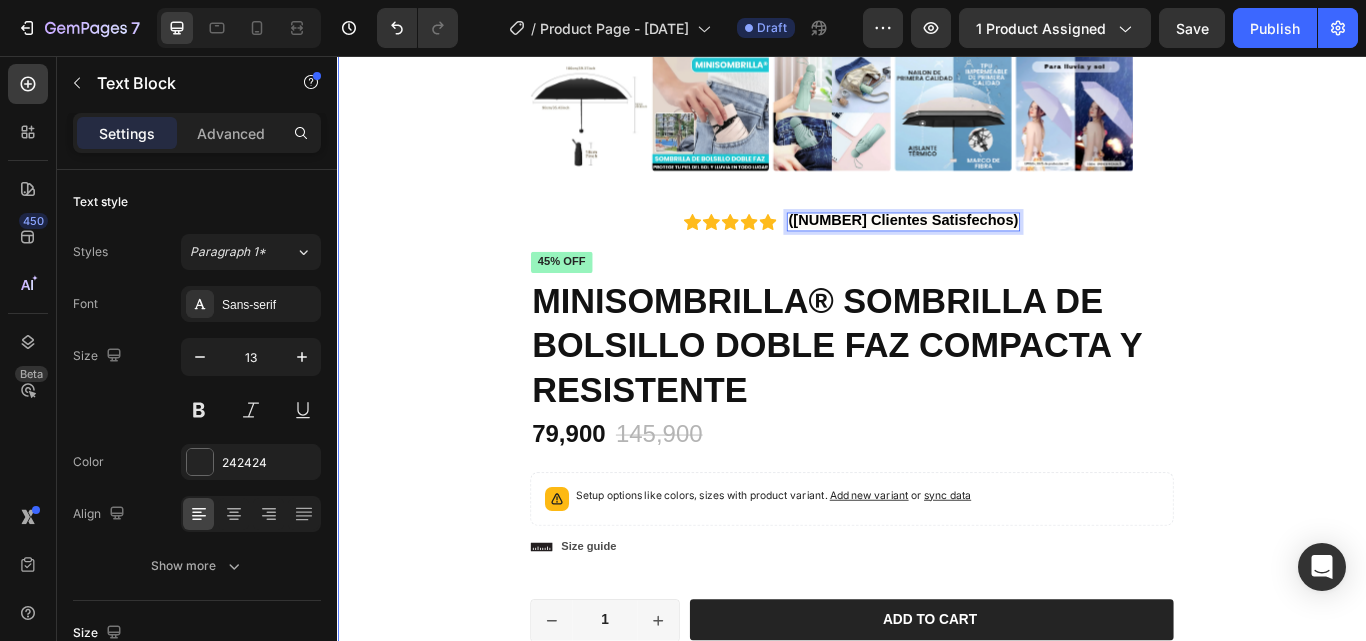 click on "Product Images Icon Icon Icon Icon Icon Icon List (+ 10700 Clientes Satisfechos) Text Block   0 Row Icon Icon Icon Icon Icon Icon List 2,500+ Verified Reviews! Text Block Row 45% off Product Badge MINISOMBRILLA® SOMBRILLA DE BOLSILLO DOBLE FAZ COMPACTA Y RESISTENTE Product Title 79,900 Product Price Product Price 145,900 Product Price Product Price 45% off Product Badge Row Setup options like colors, sizes with product variant.       Add new variant   or   sync data Product Variants & Swatches Setup options like colors, sizes with product variant.       Add new variant   or   sync data Product Variants & Swatches
Icon Size guide Text Block Row
1
Product Quantity Row Add to cart Add to Cart
Icon Worldwide free shipping Text Block Row Row Black Friday Sale Text Block Mix & match any color or size Text Block Row 2 items Text Block 15% Off + 🚛 Freeship Text Block Row 3 items Text Block 15% Off + 🚛 Freeship Text Block Row 4+ items Text Block Most popular Text Block Row" at bounding box center [937, 230] 